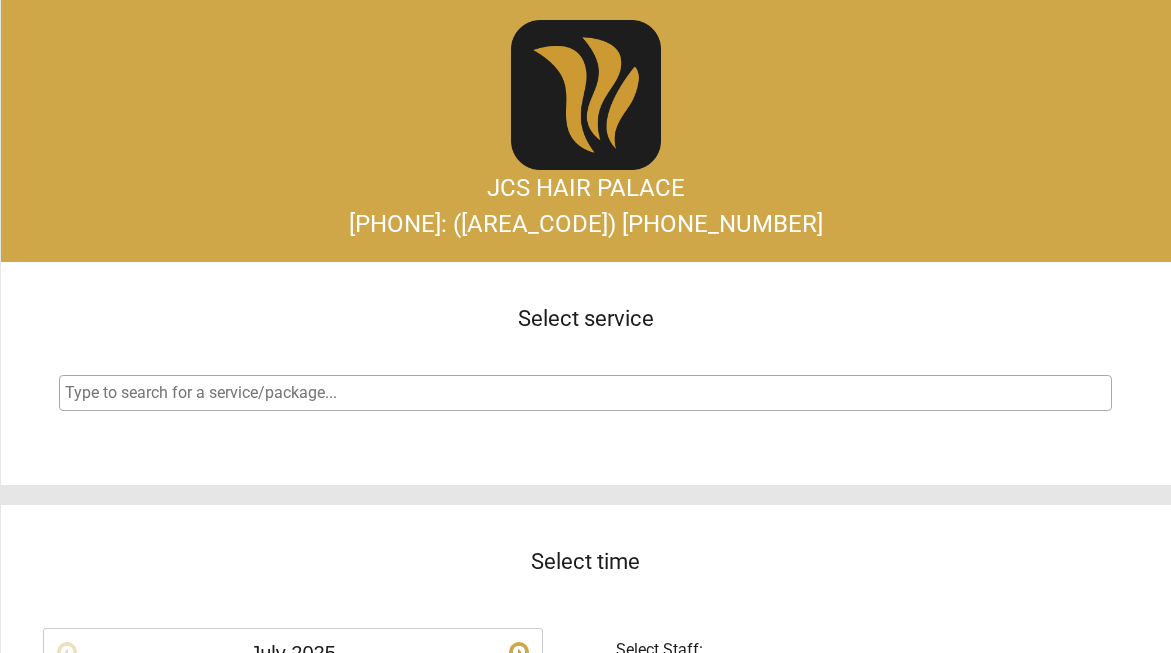 scroll, scrollTop: 0, scrollLeft: 0, axis: both 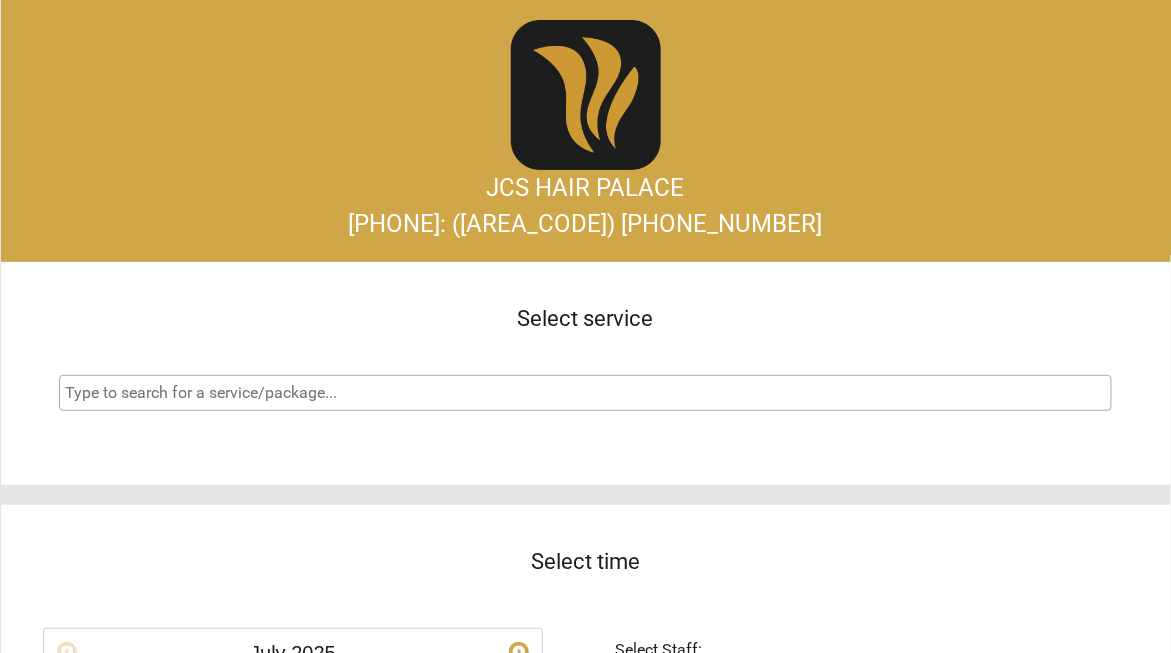 click on "Box Braids Braid Repair Crochet Braids\Curly Feed-in big Cornrows Fulani Braids Knotless Box braids Simple Cornrows for unded the wig Faux Locs individuals Hair Extensions Lock twist and style Men's Box Braids Passion Twist Senegalese Twist Wig Installation" at bounding box center [586, 405] 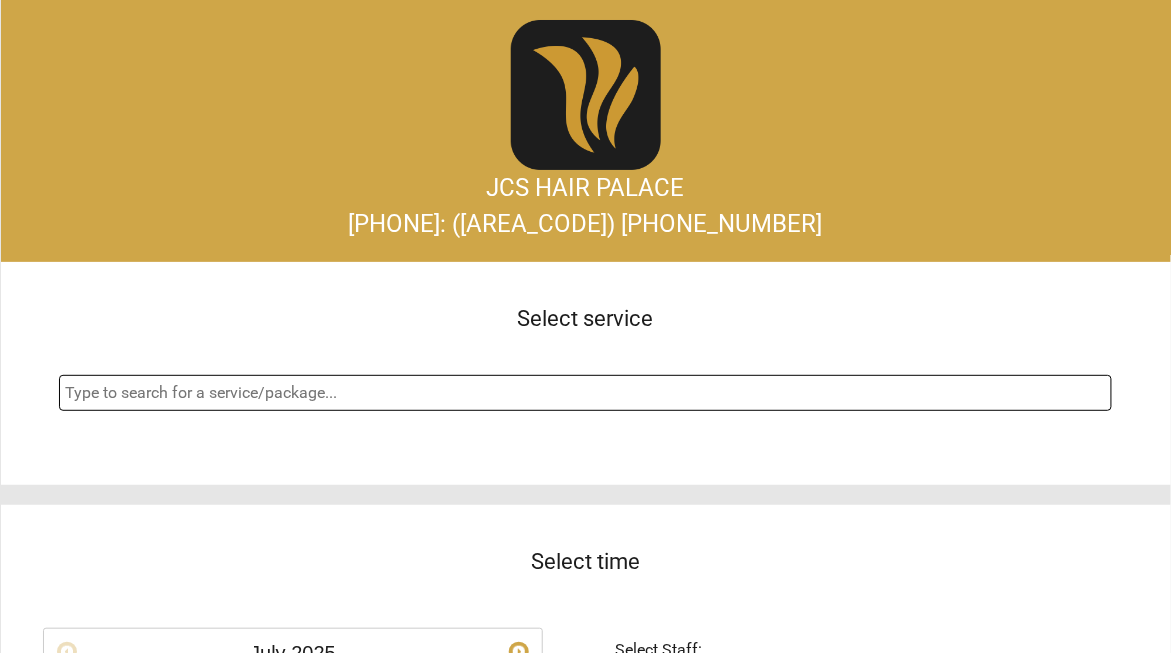 click at bounding box center [588, 393] 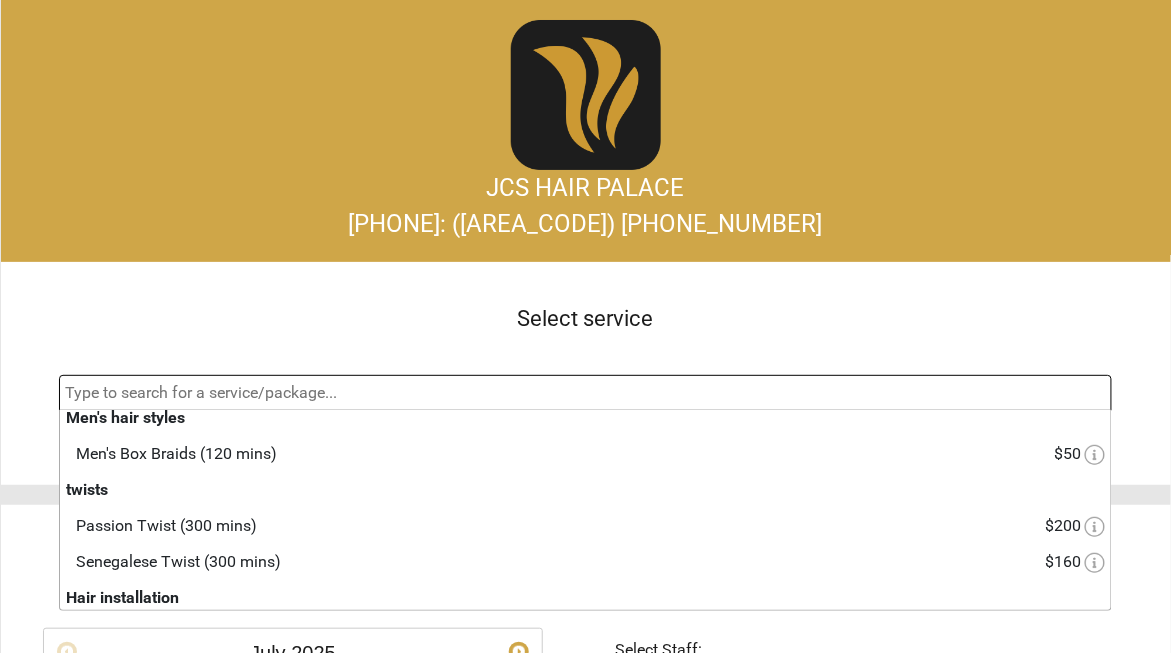 scroll, scrollTop: 556, scrollLeft: 0, axis: vertical 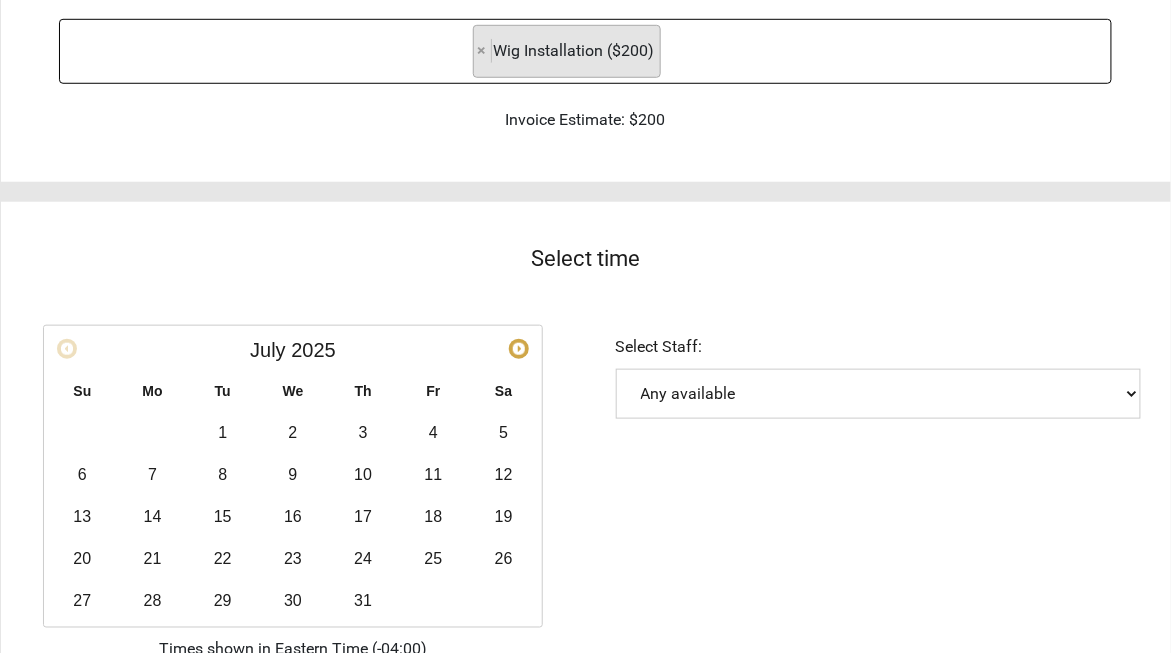 click on "Any available" at bounding box center (878, 394) 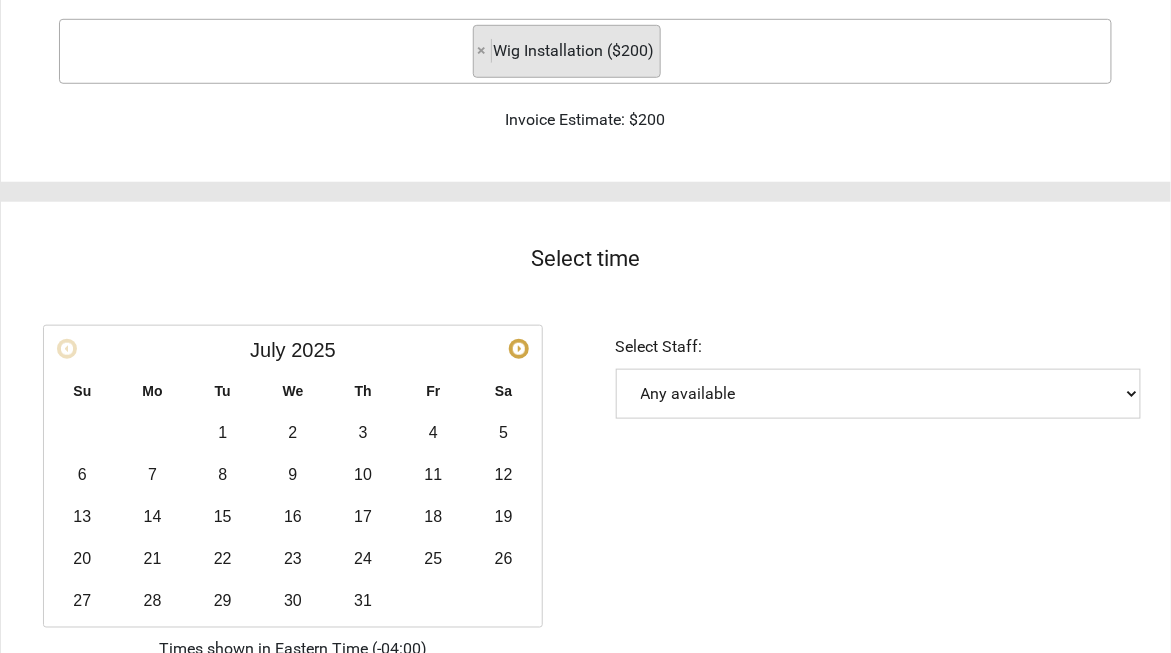 click on "Any available" at bounding box center [878, 394] 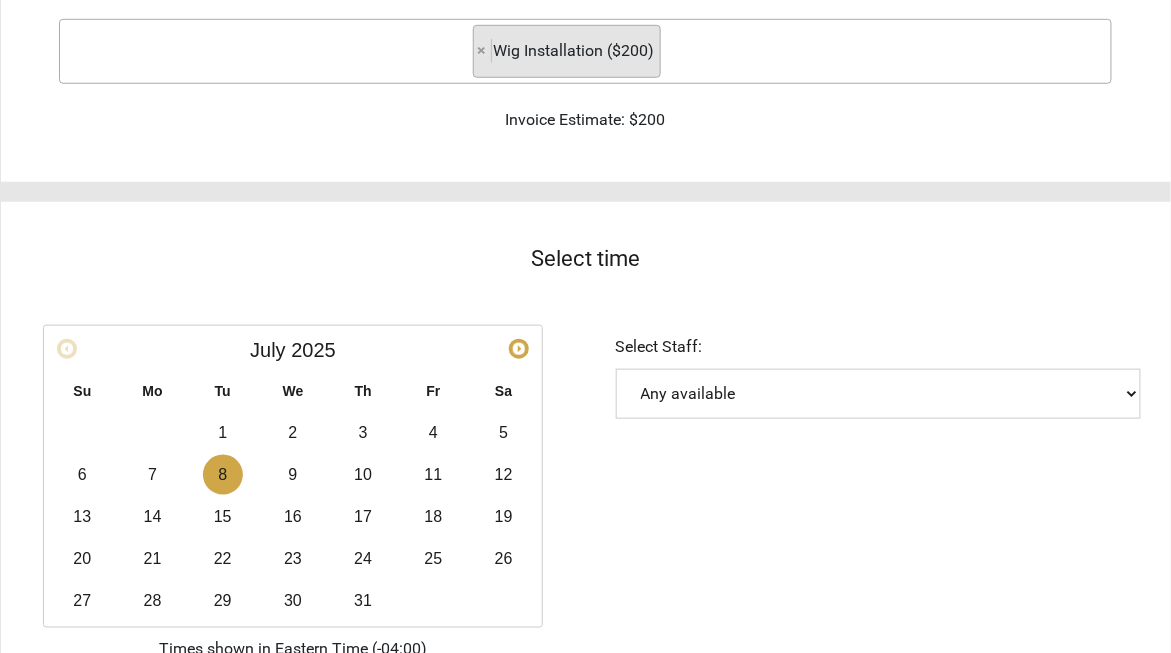 click on "8" at bounding box center (223, 475) 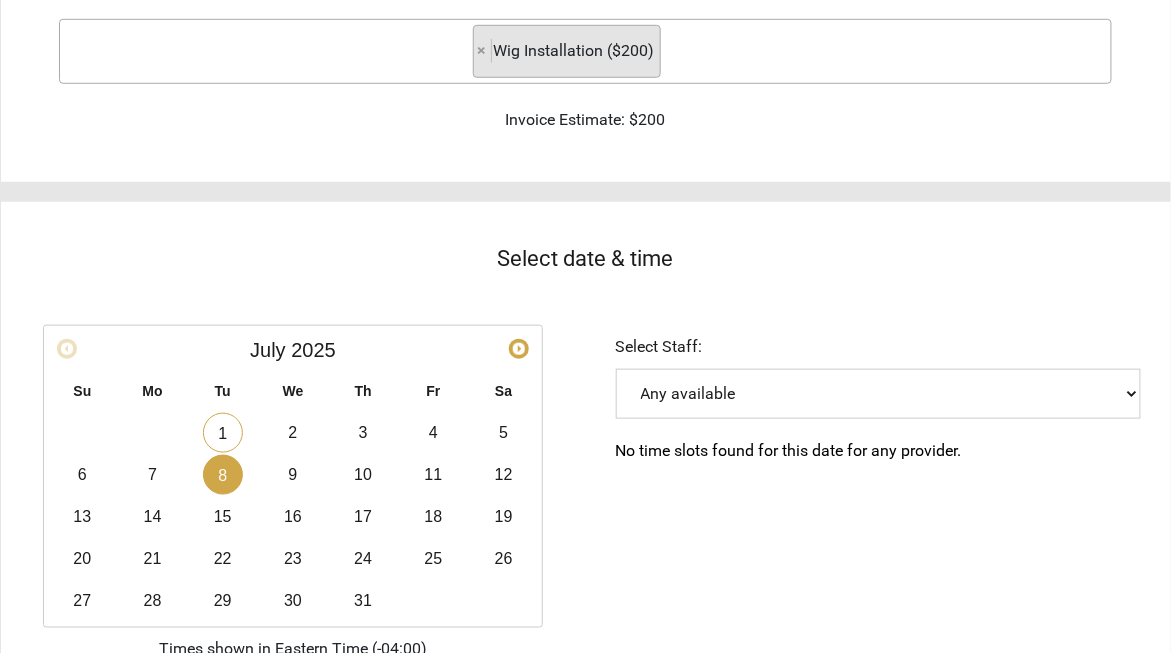 click on "Any available" at bounding box center (878, 394) 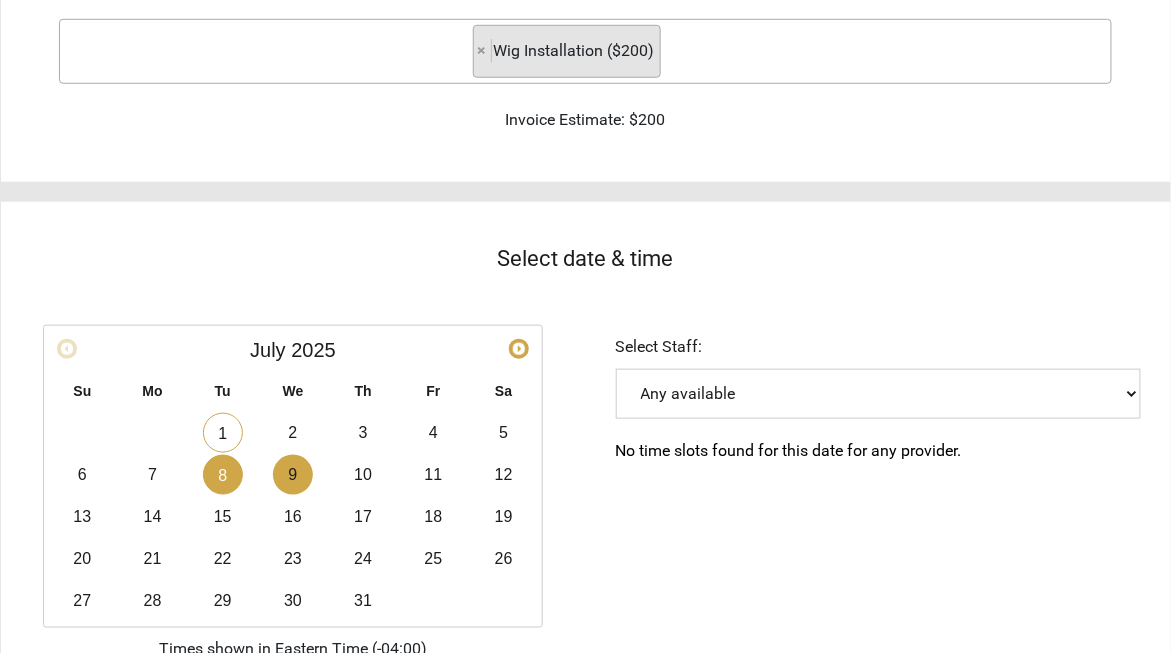 click on "9" at bounding box center (293, 475) 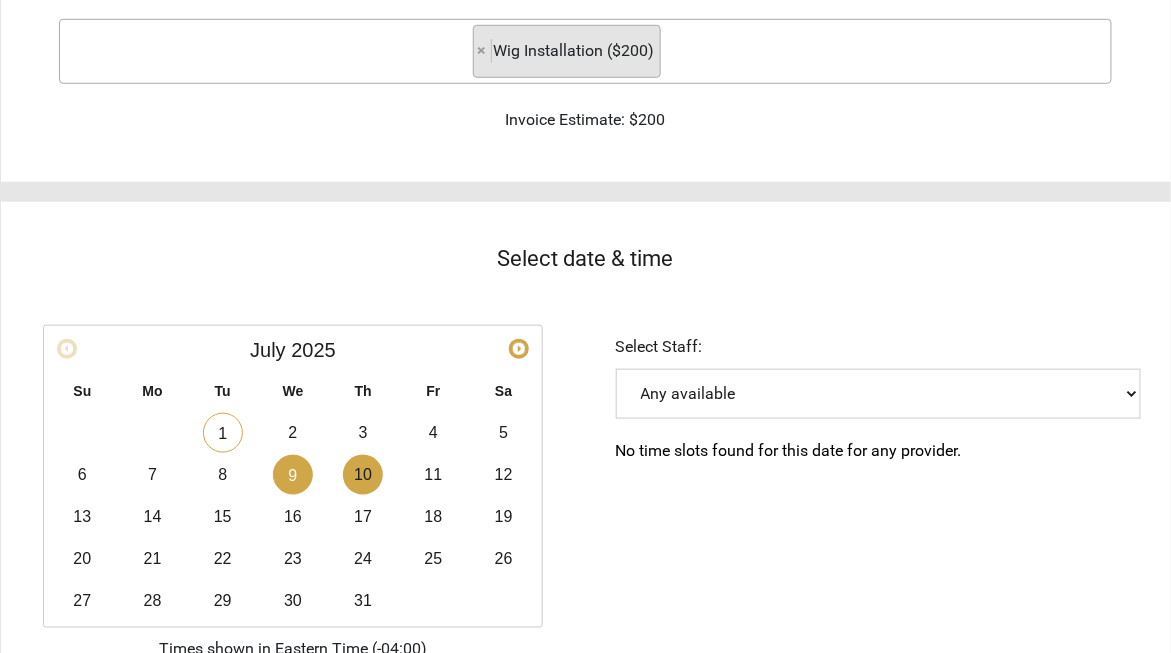 click on "10" at bounding box center (363, 475) 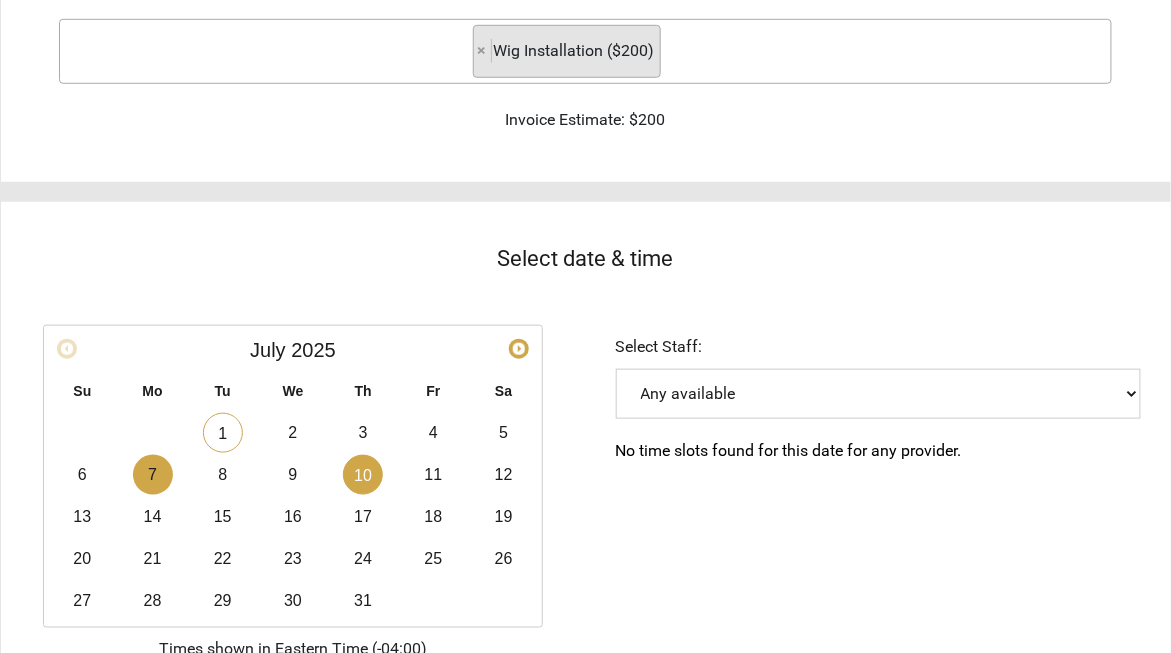 click on "7" at bounding box center [153, 475] 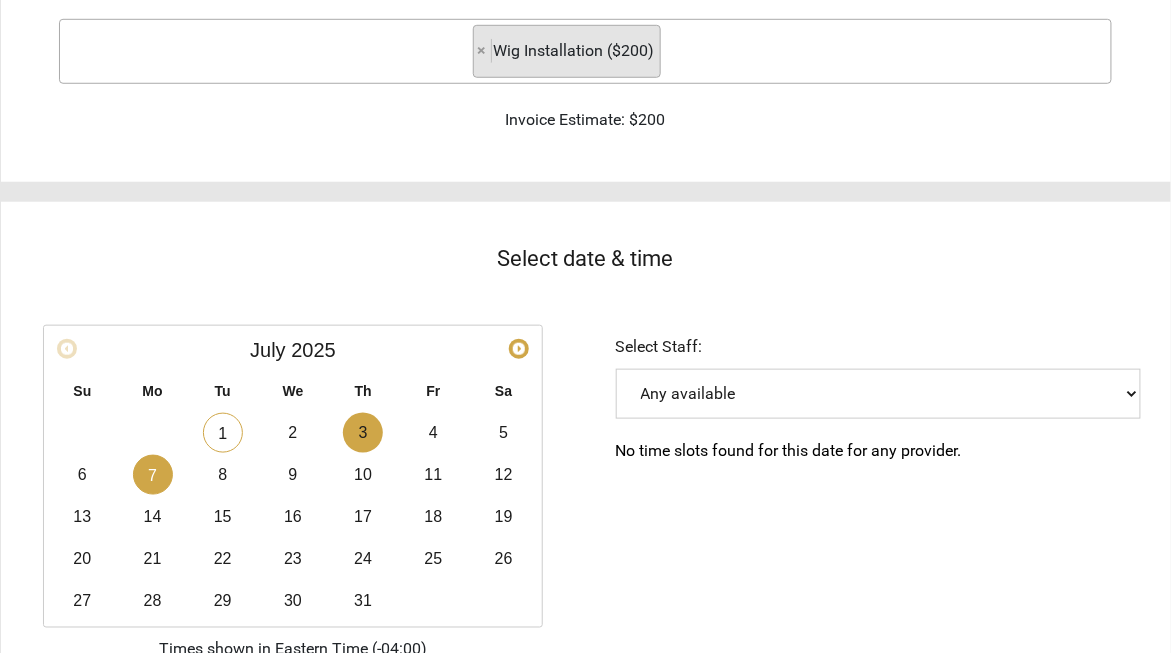 click on "3" at bounding box center [363, 433] 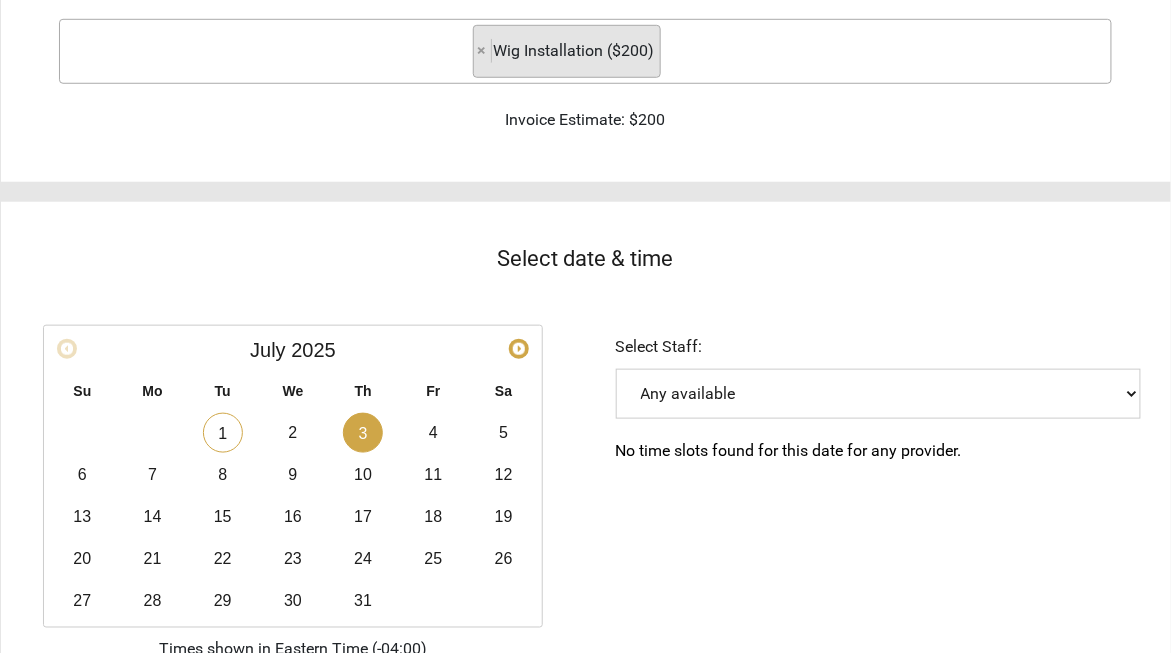 click on "2" at bounding box center (293, 433) 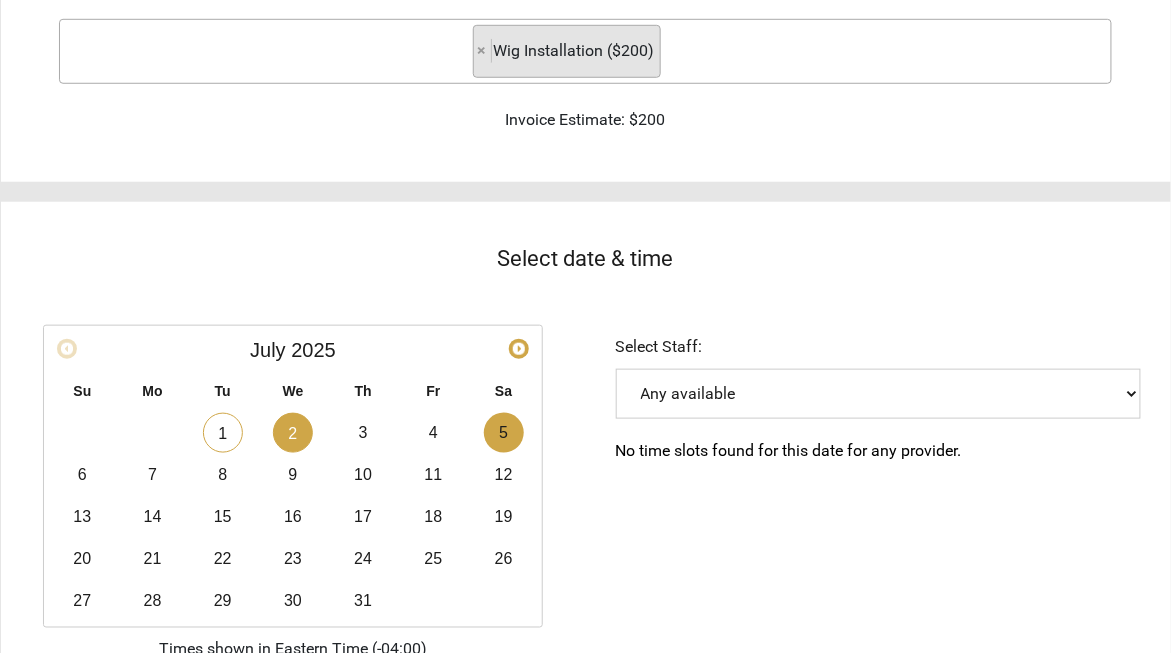 click on "5" at bounding box center (504, 433) 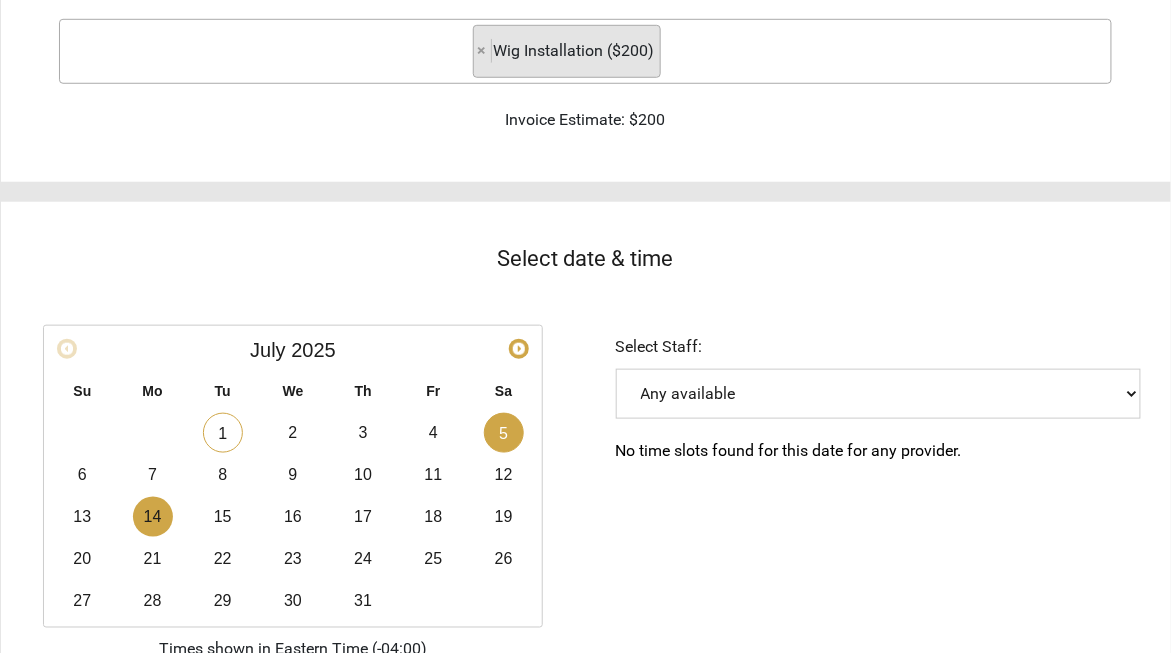 click on "14" at bounding box center (153, 517) 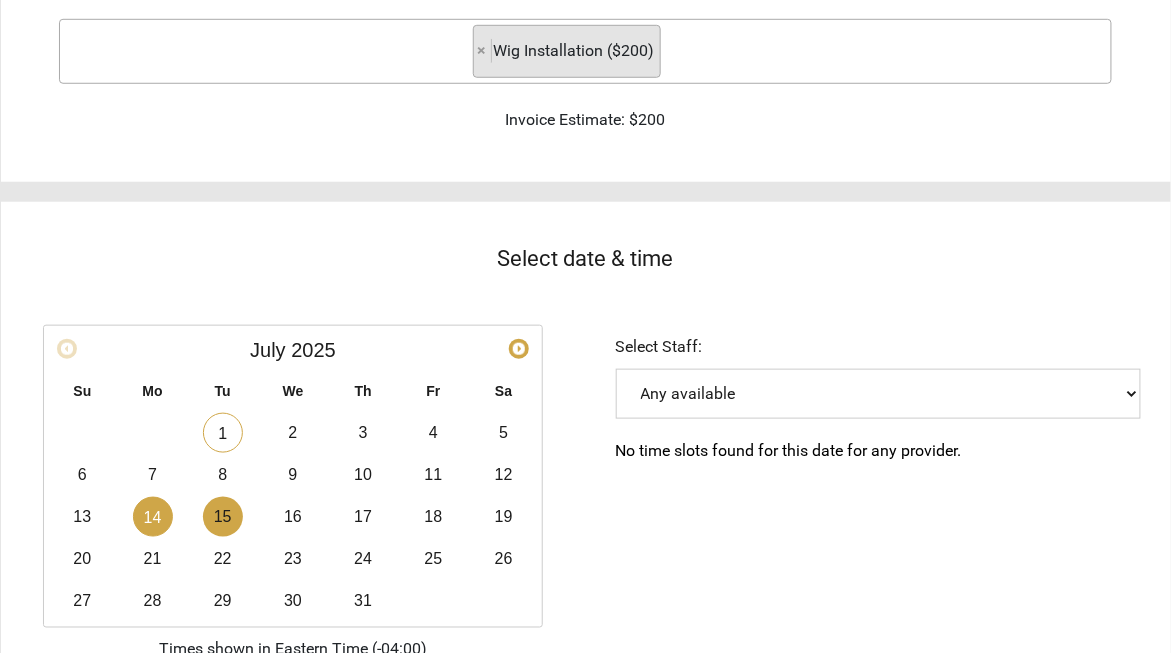 click on "15" at bounding box center (223, 517) 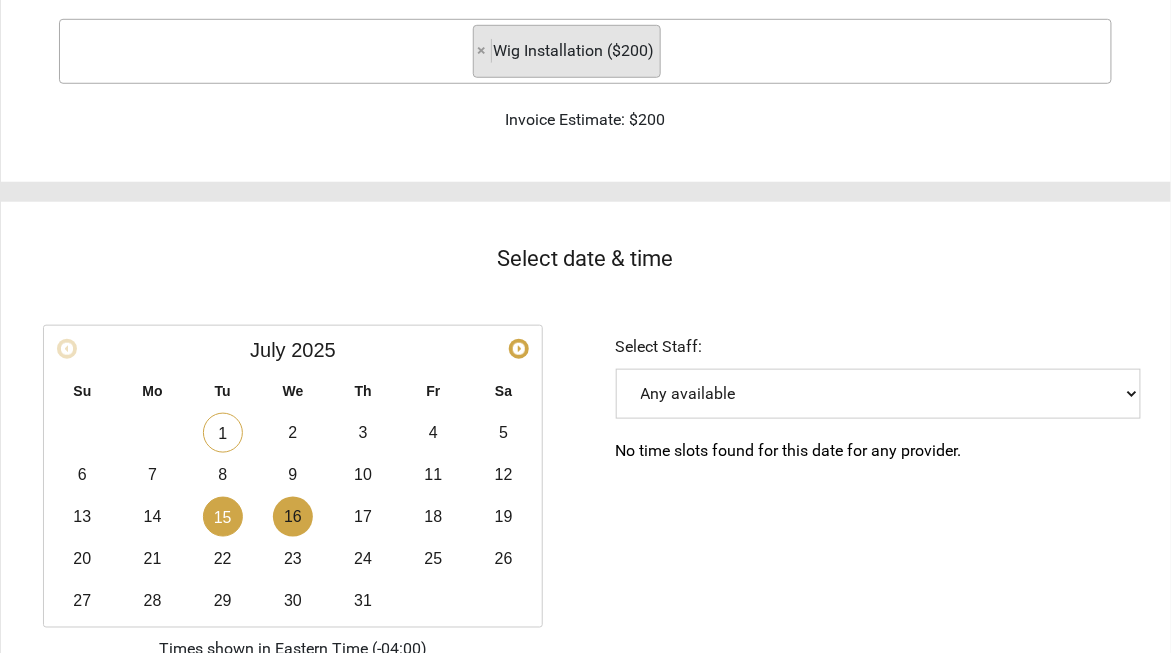 click on "16" at bounding box center (293, 517) 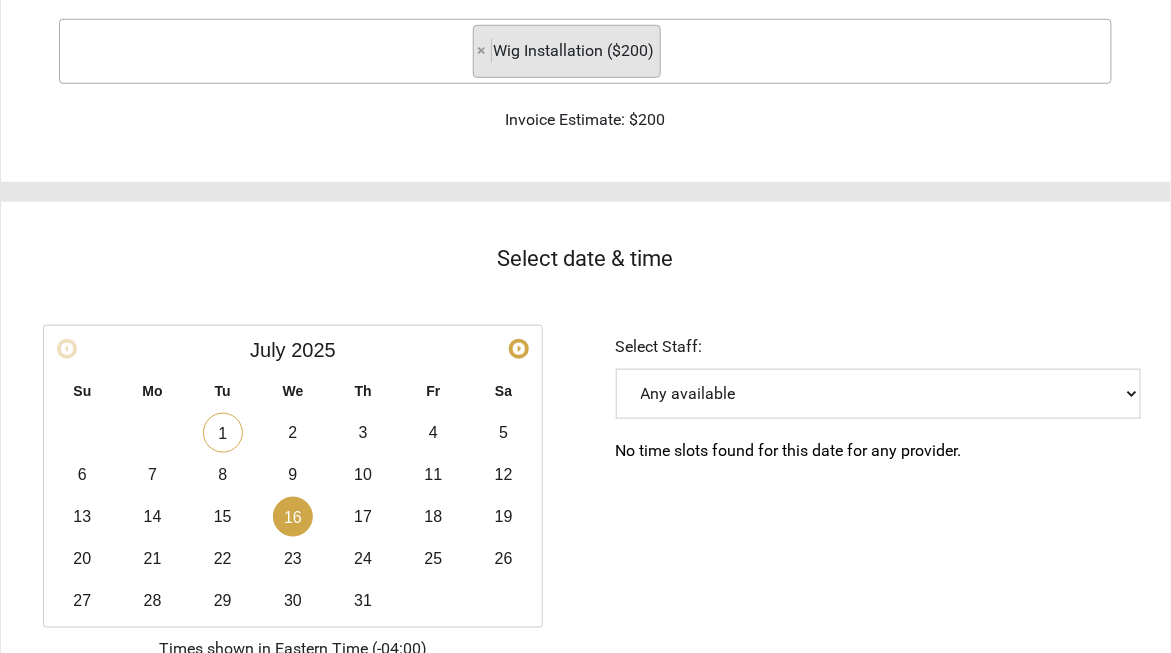 click on "Any available" at bounding box center (878, 394) 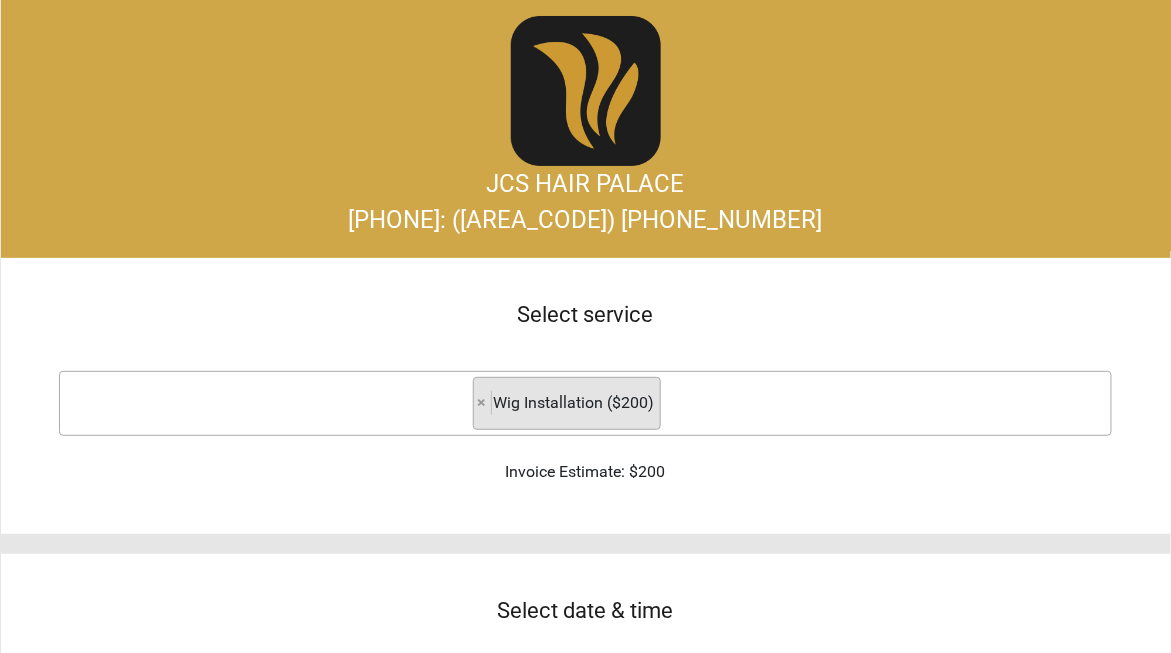scroll, scrollTop: 0, scrollLeft: 0, axis: both 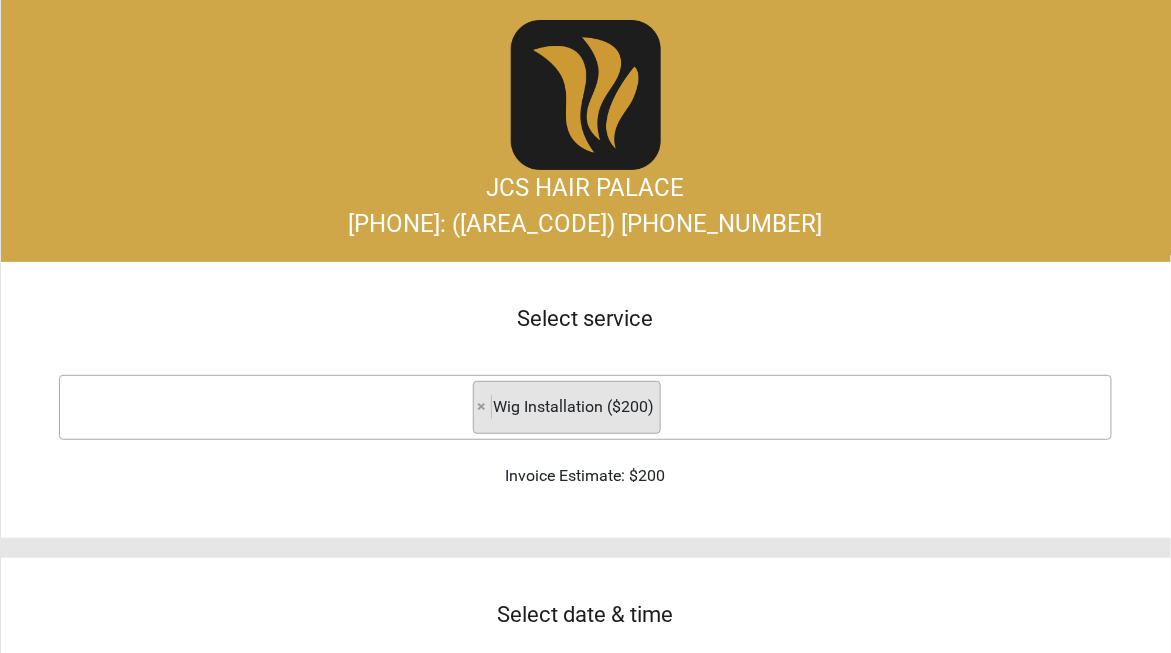 click on "× × Wig Installation ($200)" at bounding box center (585, 407) 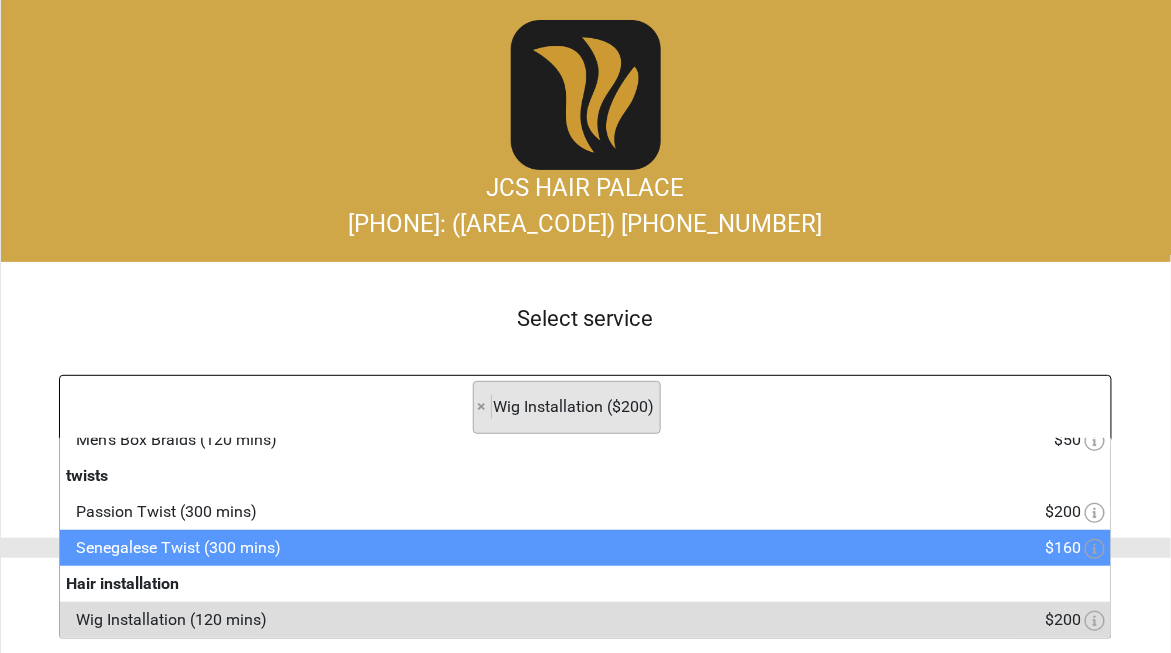 scroll, scrollTop: 555, scrollLeft: 0, axis: vertical 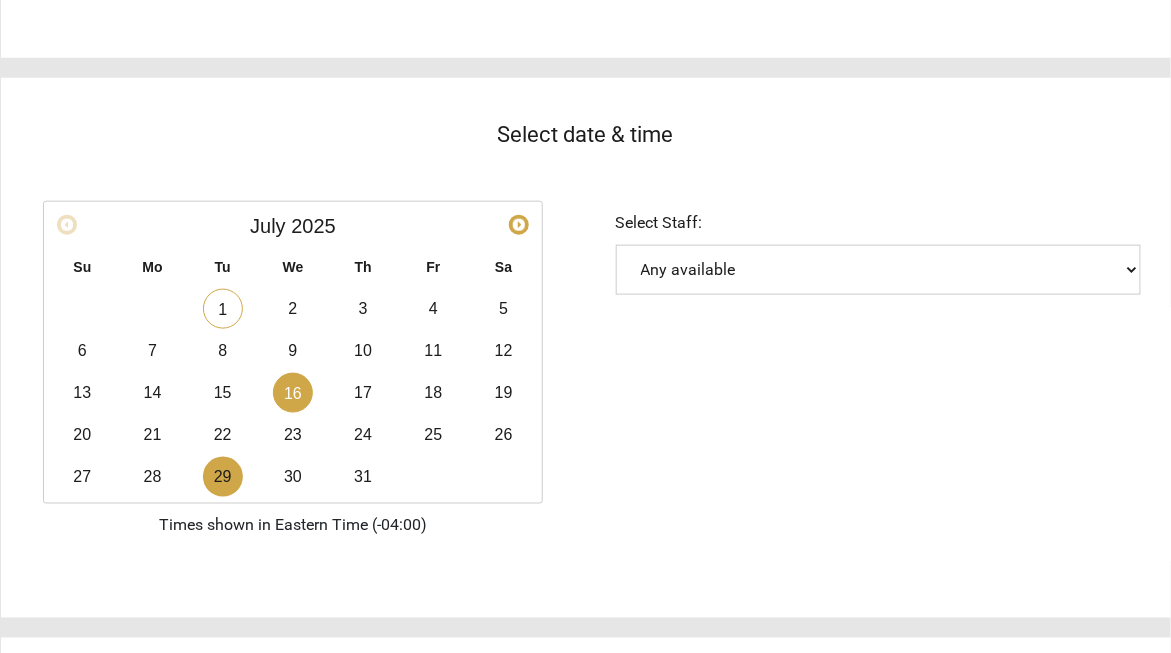 click on "29" at bounding box center [223, 477] 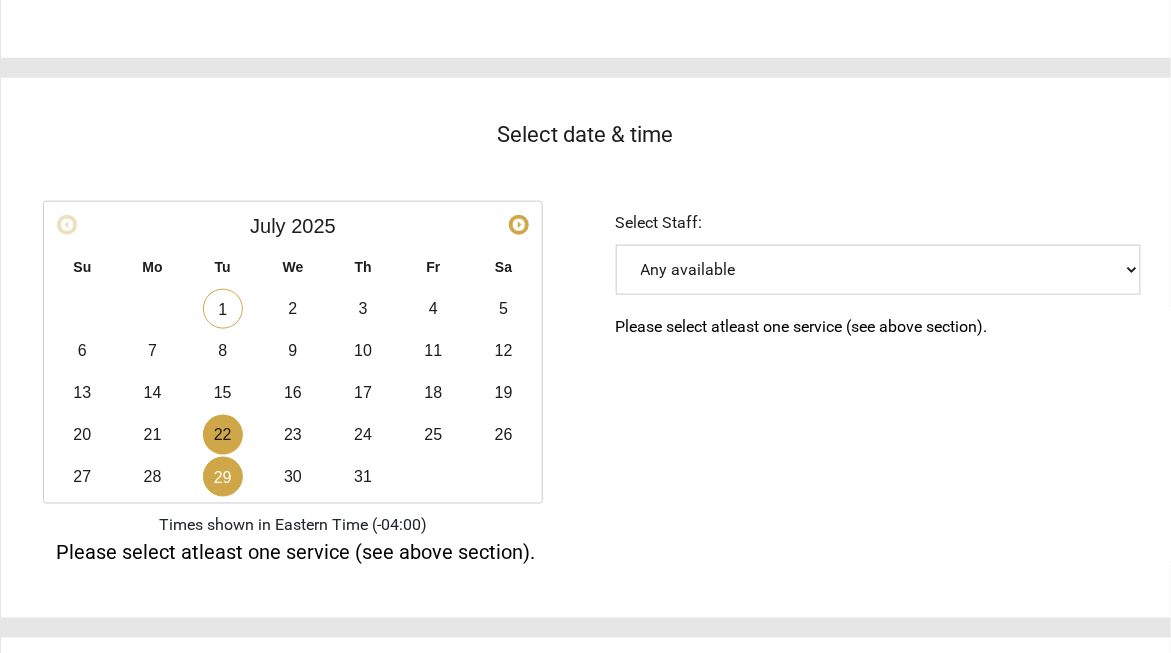 click on "22" at bounding box center [223, 435] 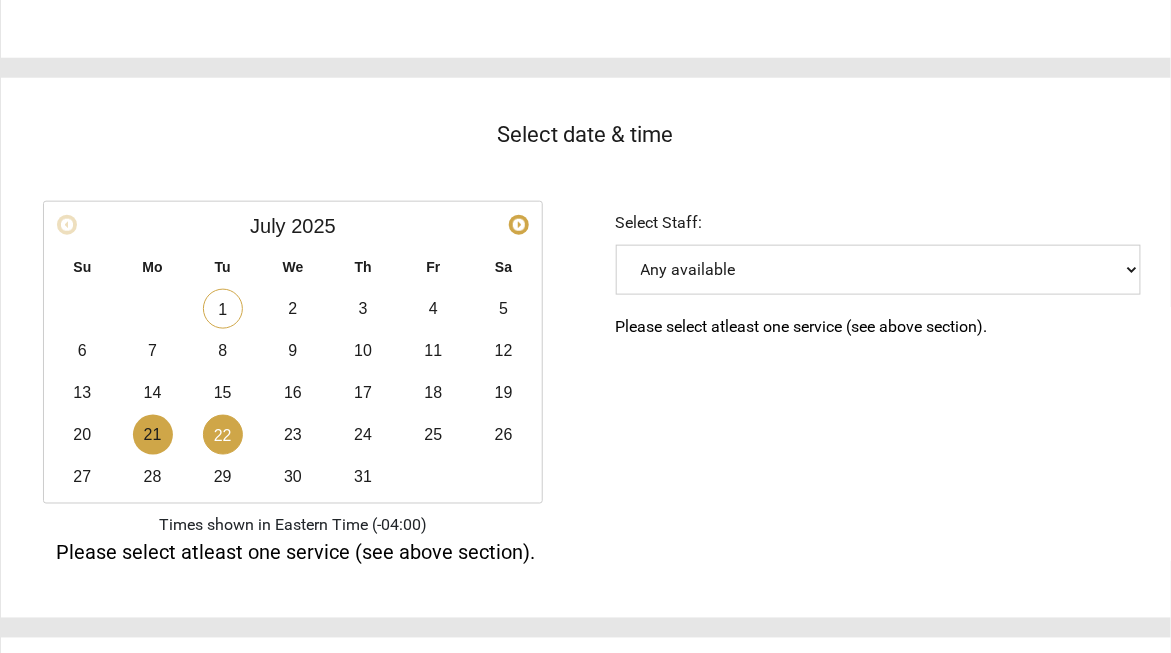 click on "21" at bounding box center (153, 435) 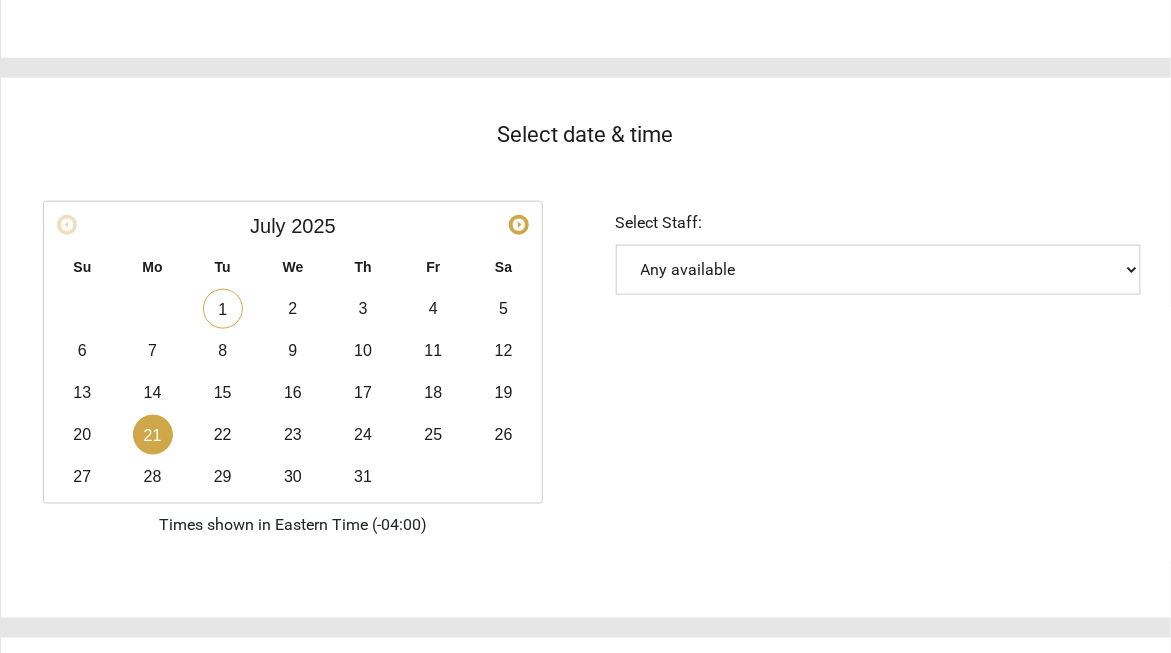 click on "Any available" at bounding box center [878, 270] 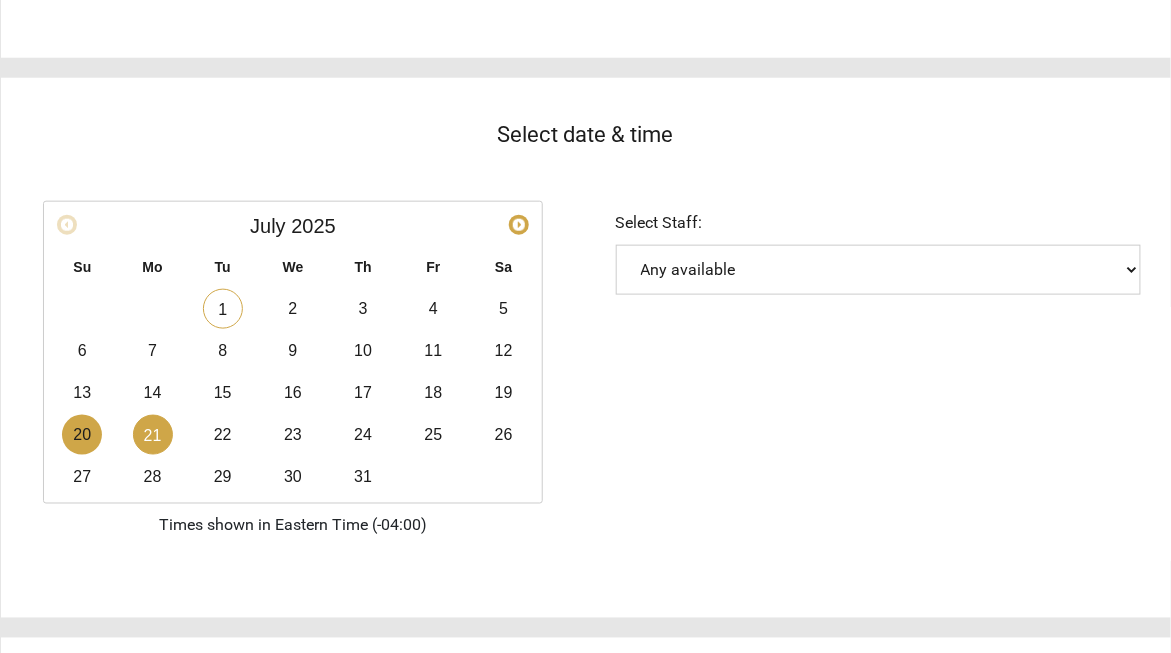 click on "20" at bounding box center [82, 435] 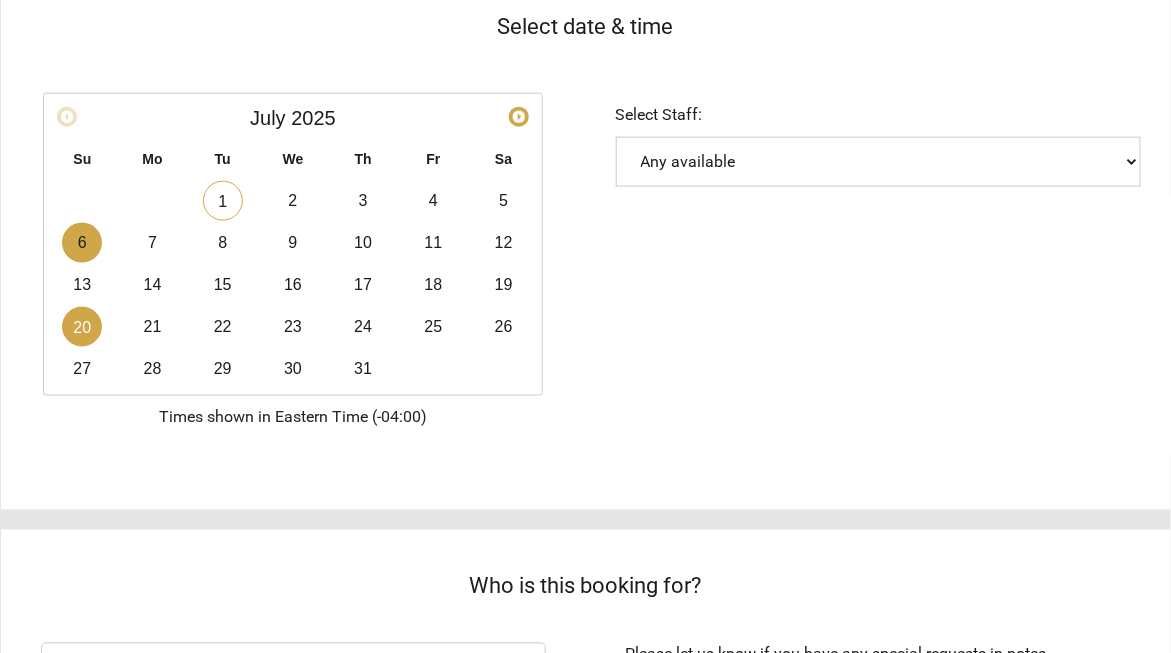 scroll, scrollTop: 567, scrollLeft: 0, axis: vertical 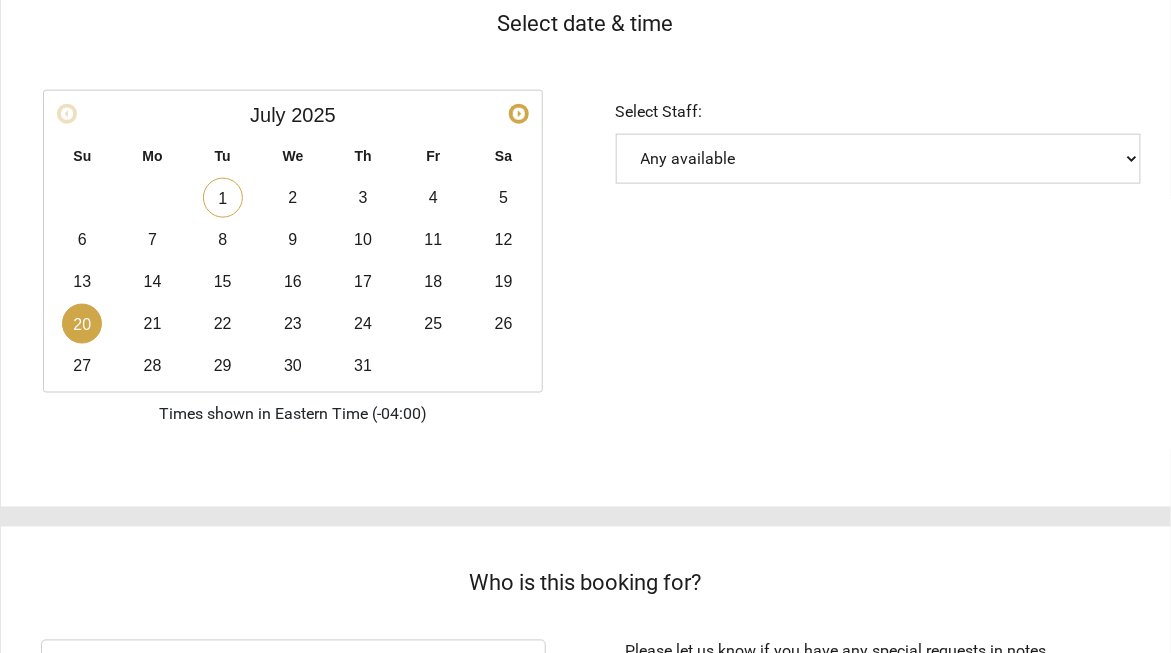 click on "20" at bounding box center [82, 324] 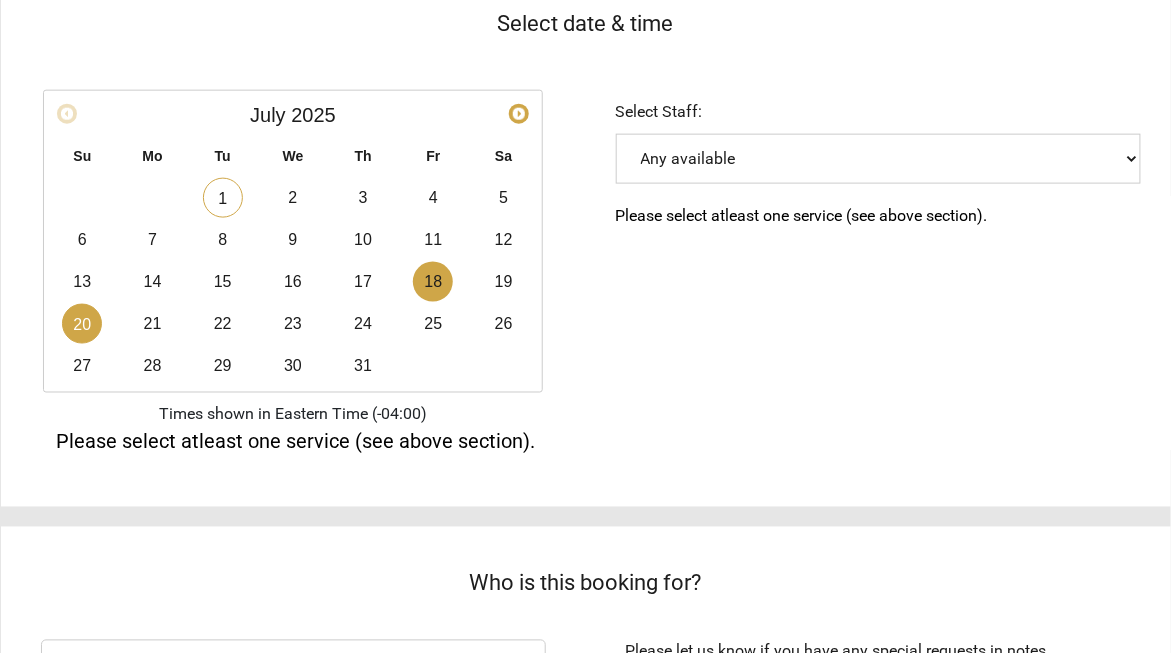 click on "18" at bounding box center [433, 282] 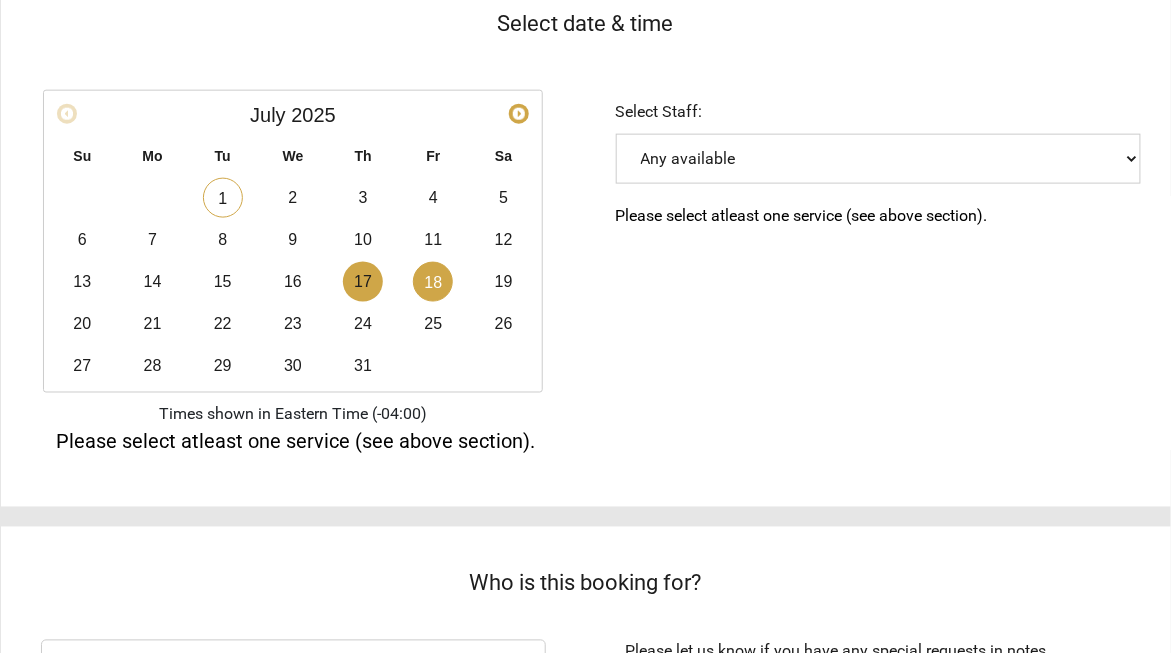 click on "17" at bounding box center (363, 282) 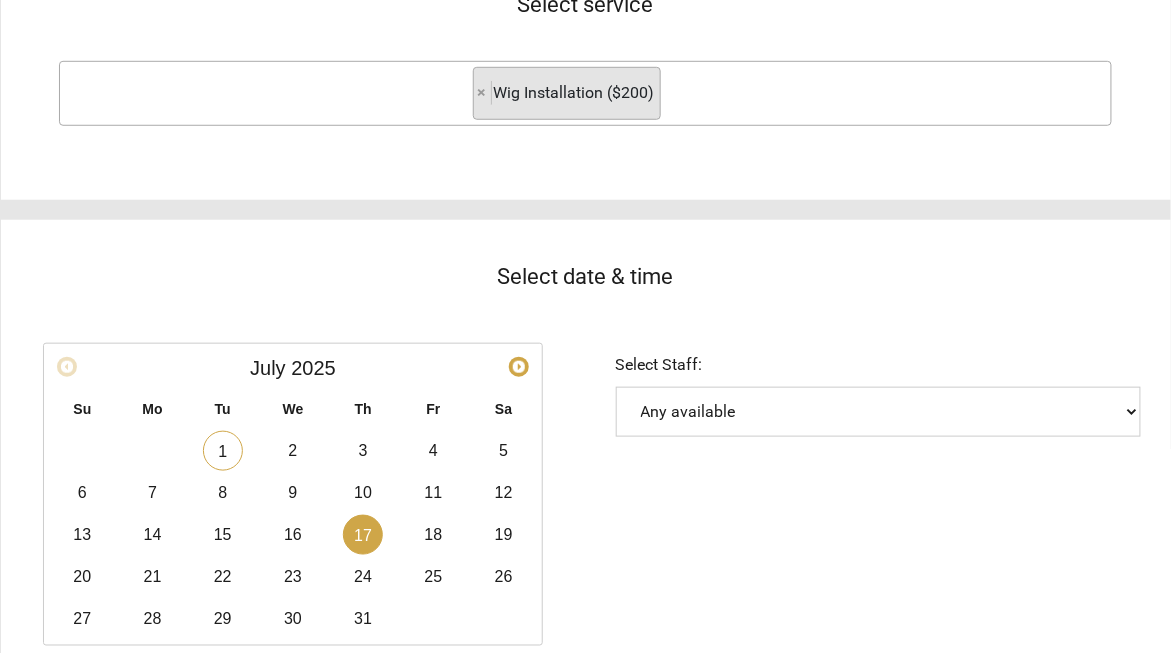 scroll, scrollTop: 314, scrollLeft: 0, axis: vertical 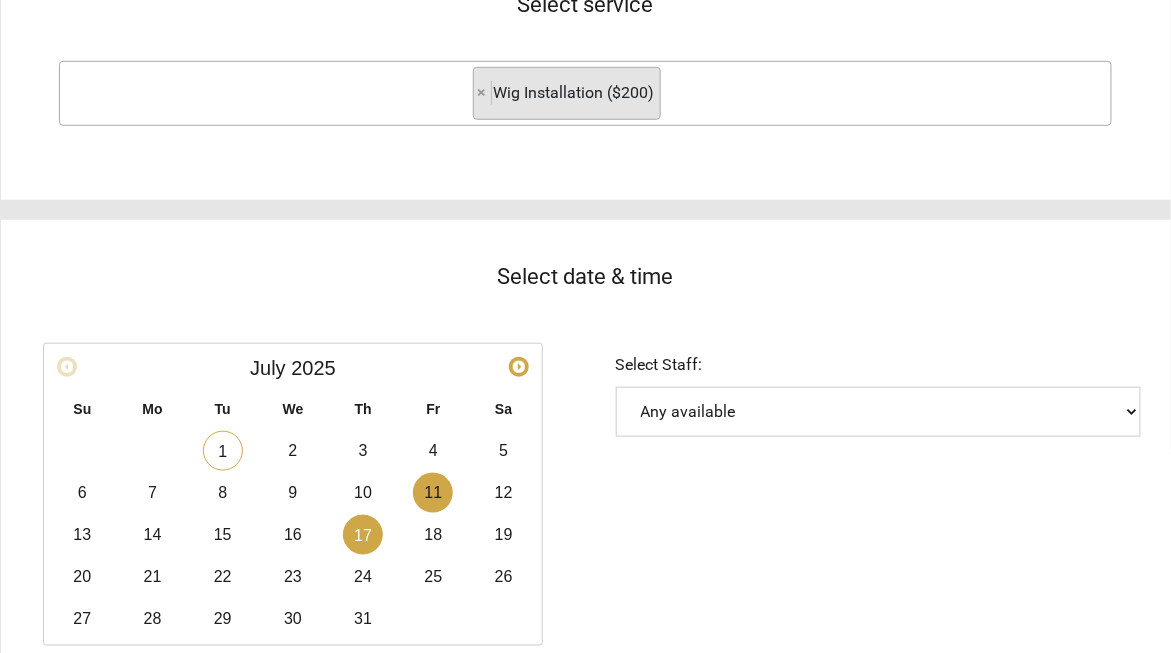 click on "11" at bounding box center [433, 493] 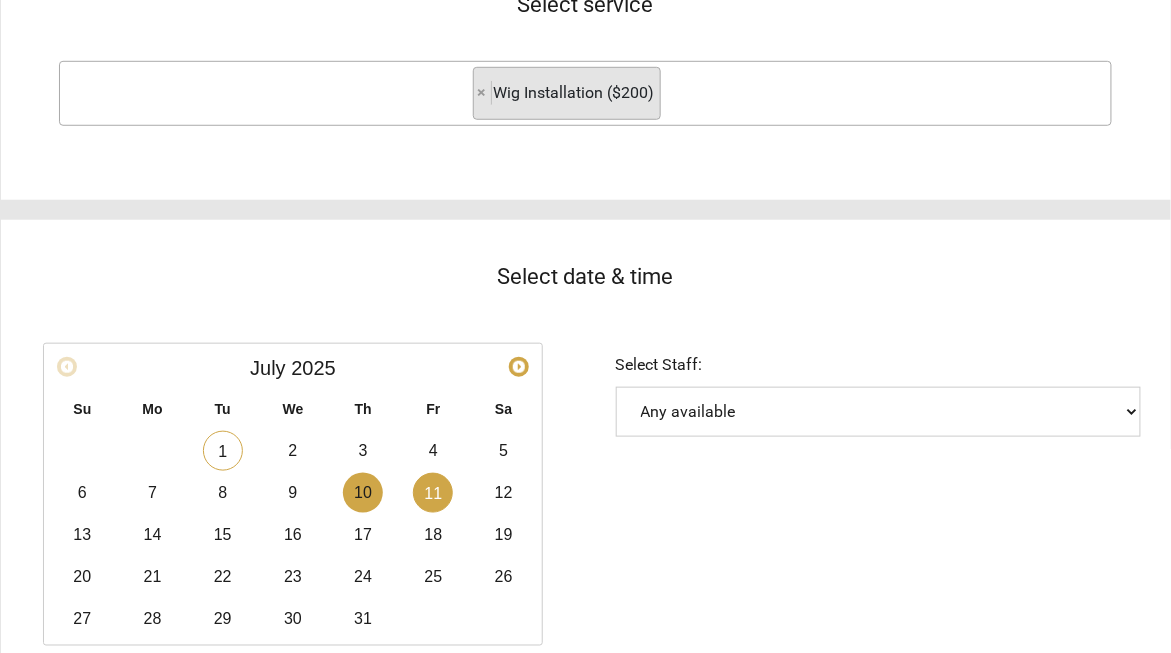 click on "10" at bounding box center [363, 493] 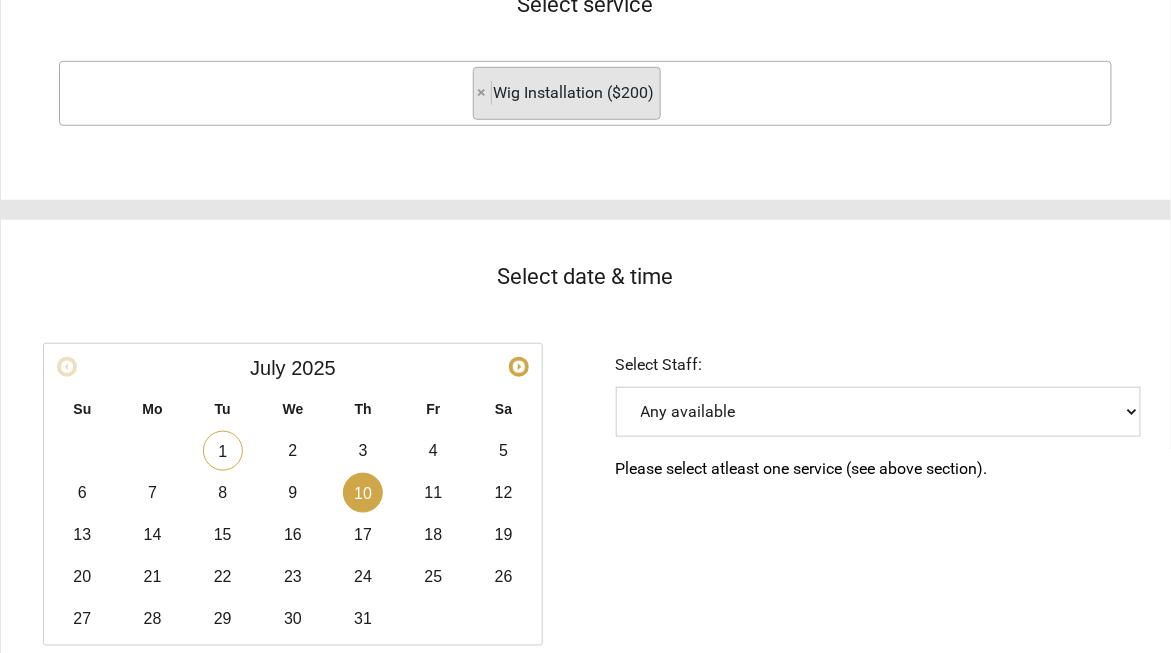 click on "10" at bounding box center [363, 493] 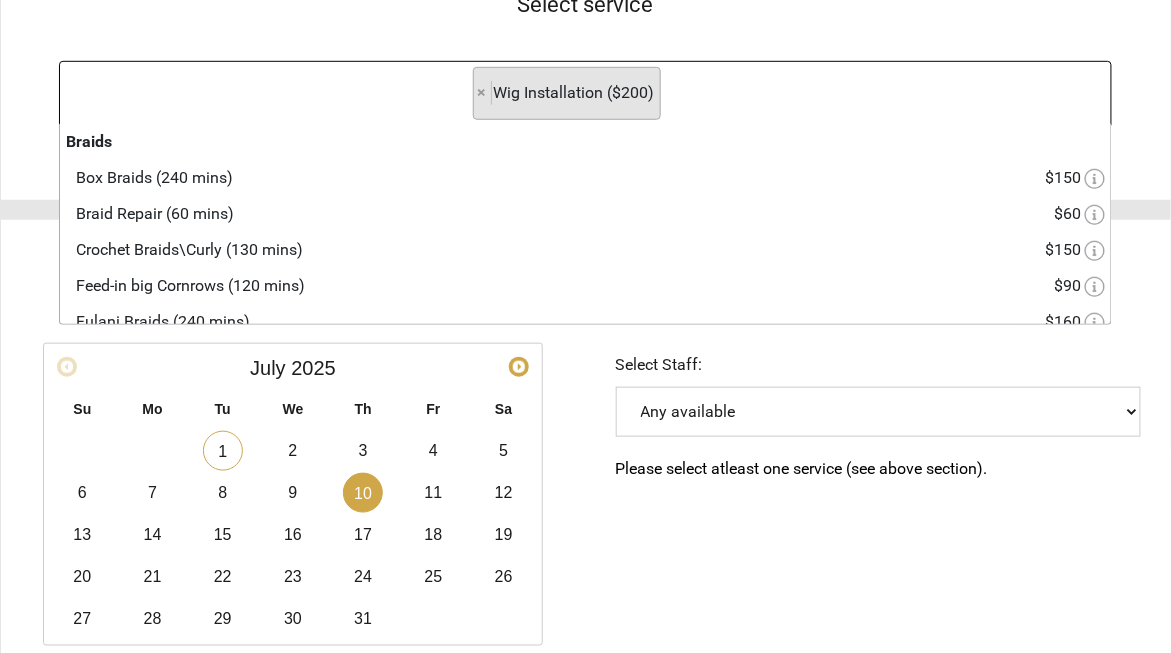 scroll, scrollTop: 556, scrollLeft: 0, axis: vertical 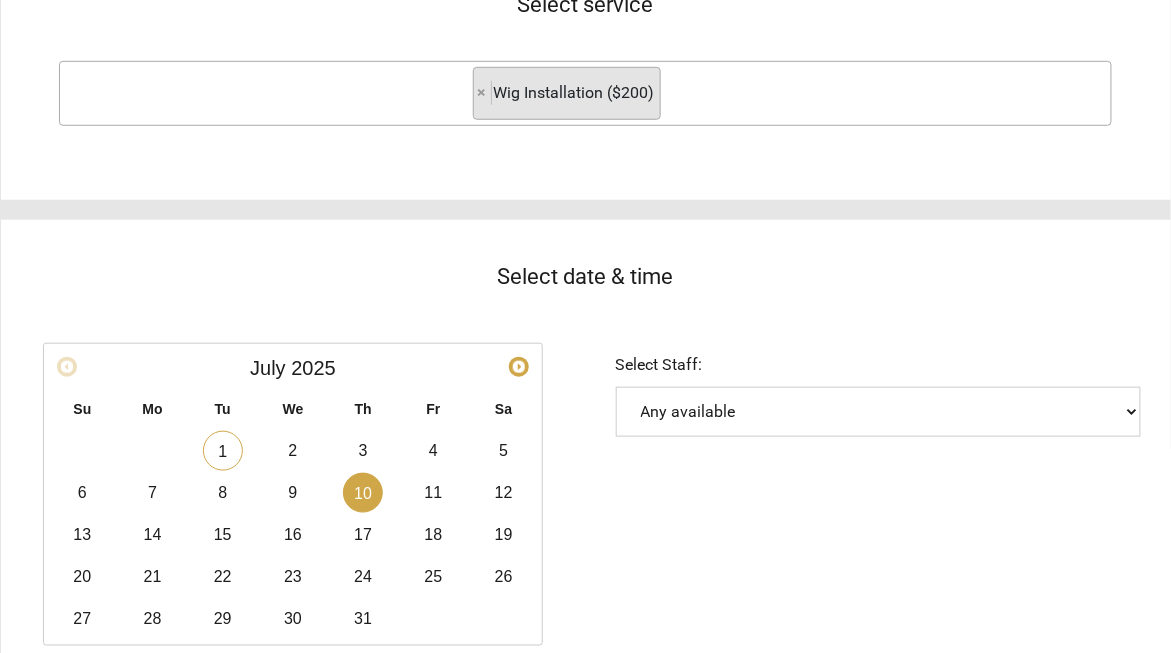 click on "Any available" at bounding box center (878, 412) 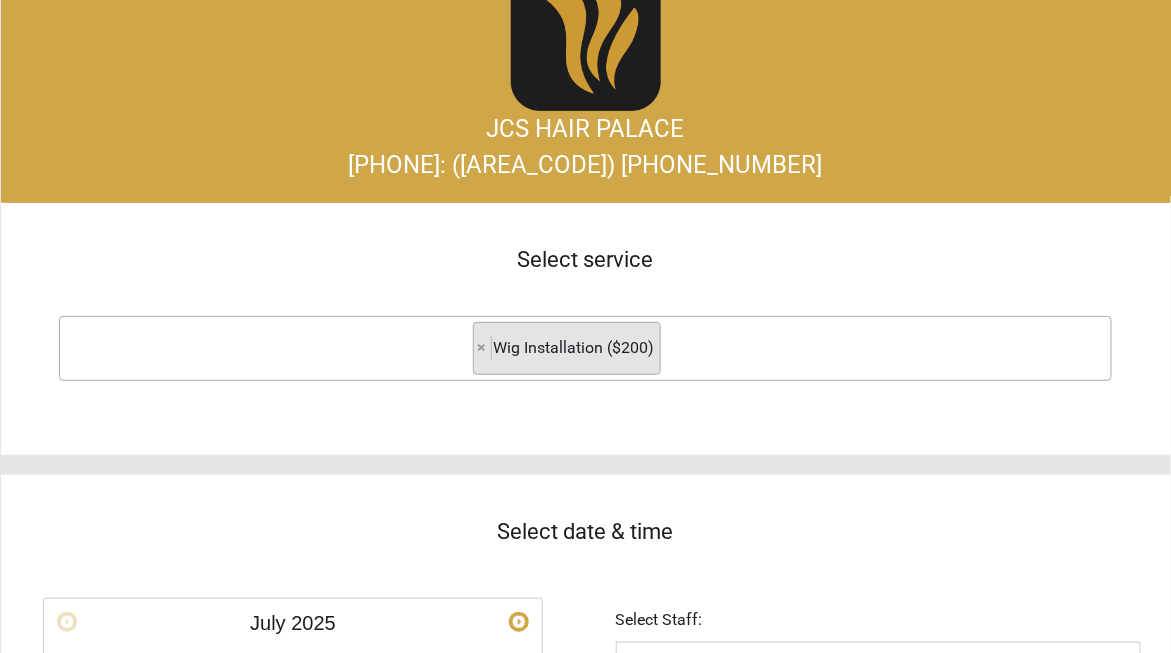 scroll, scrollTop: 0, scrollLeft: 0, axis: both 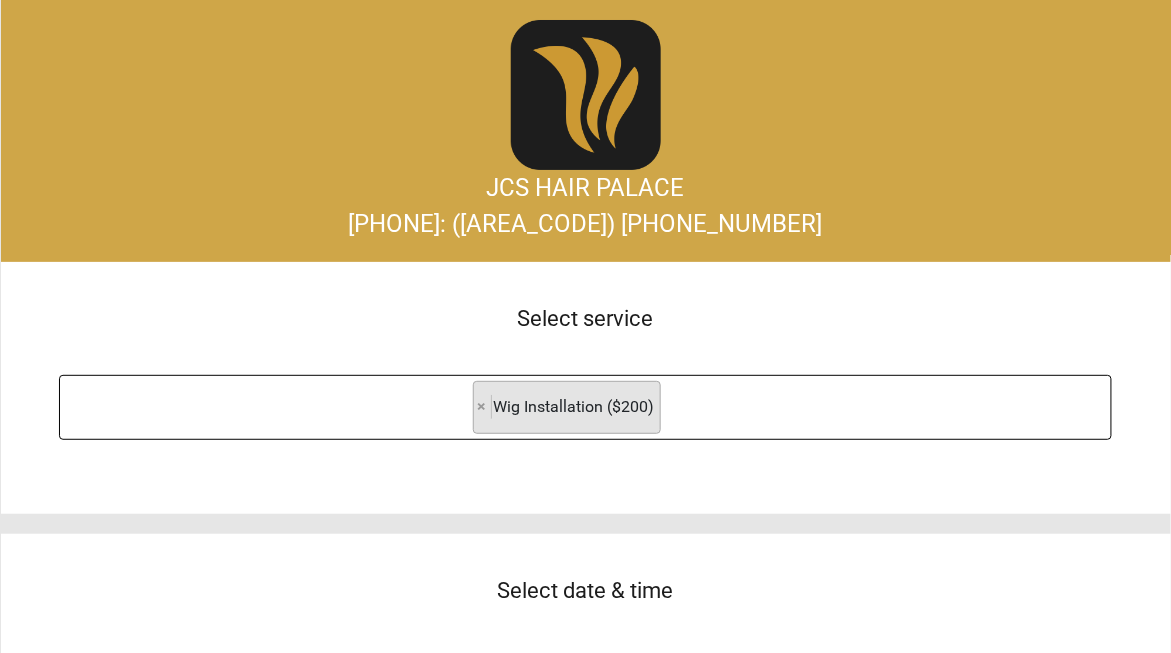 click on "Wig Installation ($200)" at bounding box center [576, 406] 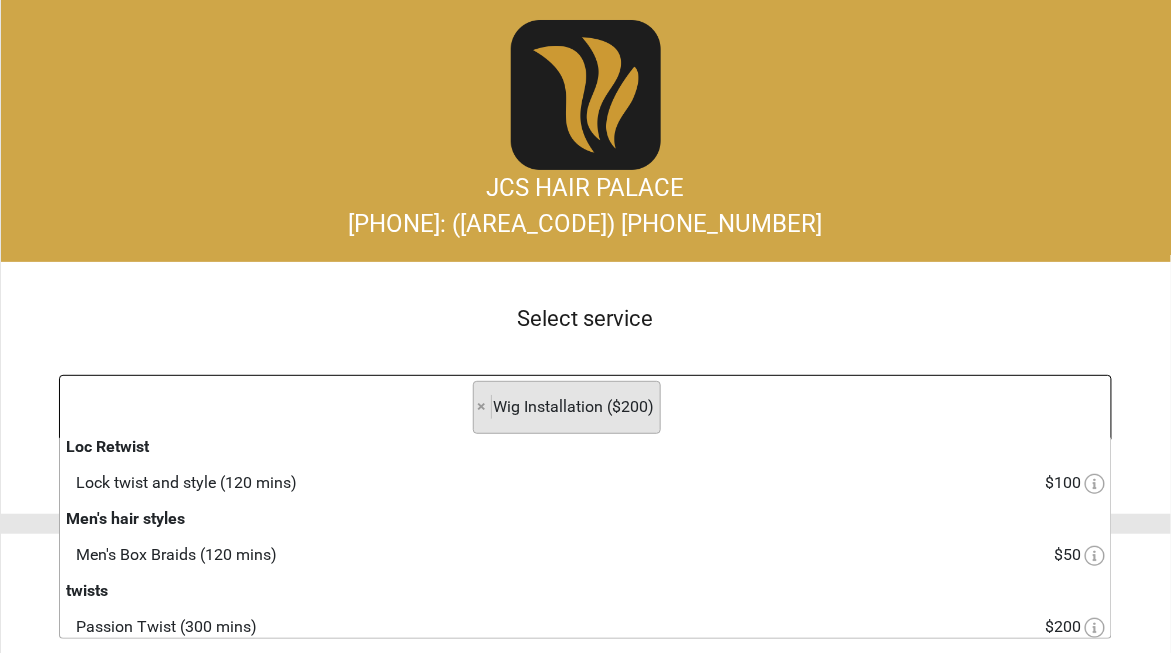 scroll, scrollTop: 555, scrollLeft: 0, axis: vertical 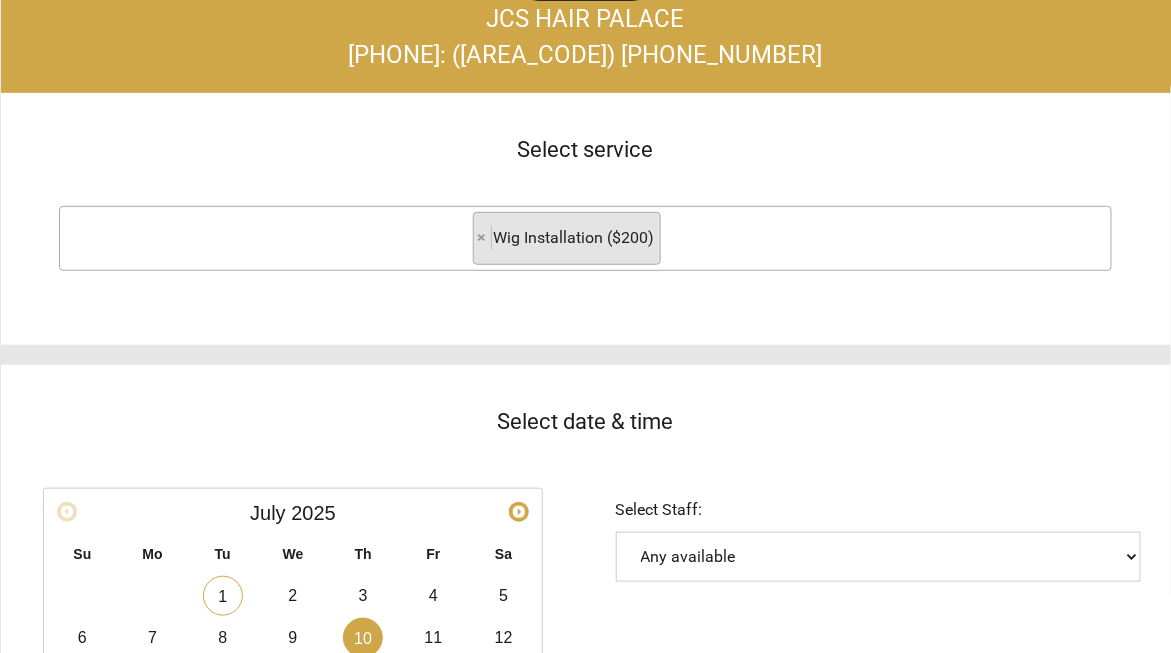 click on "Select date & time" at bounding box center [586, 421] 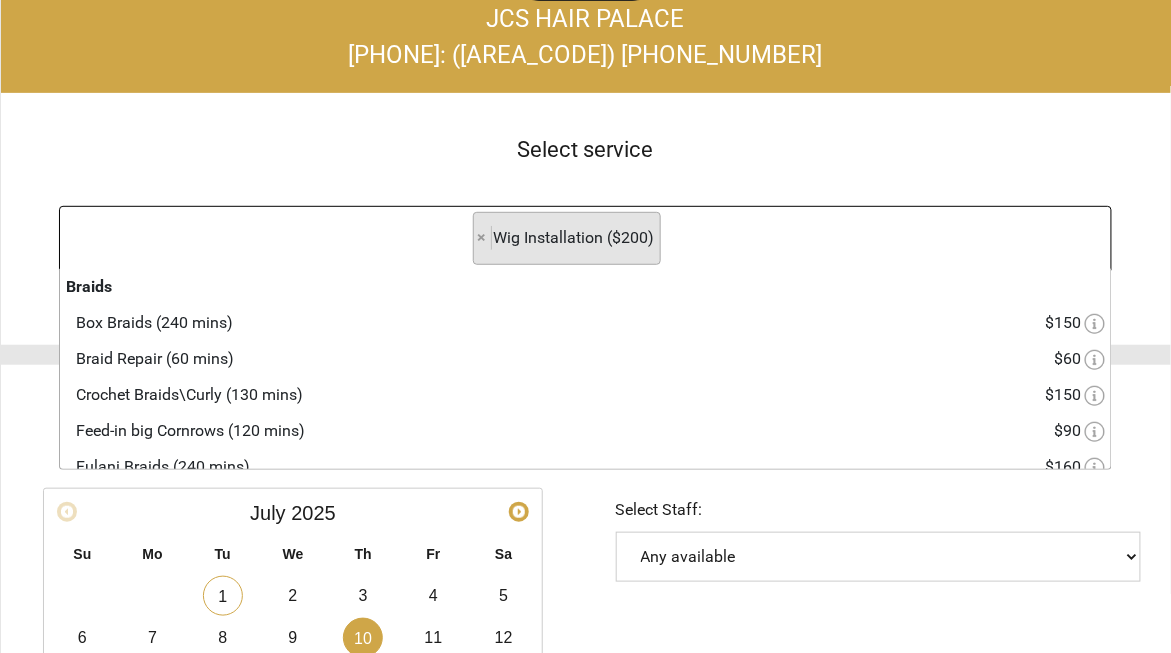 scroll, scrollTop: 556, scrollLeft: 0, axis: vertical 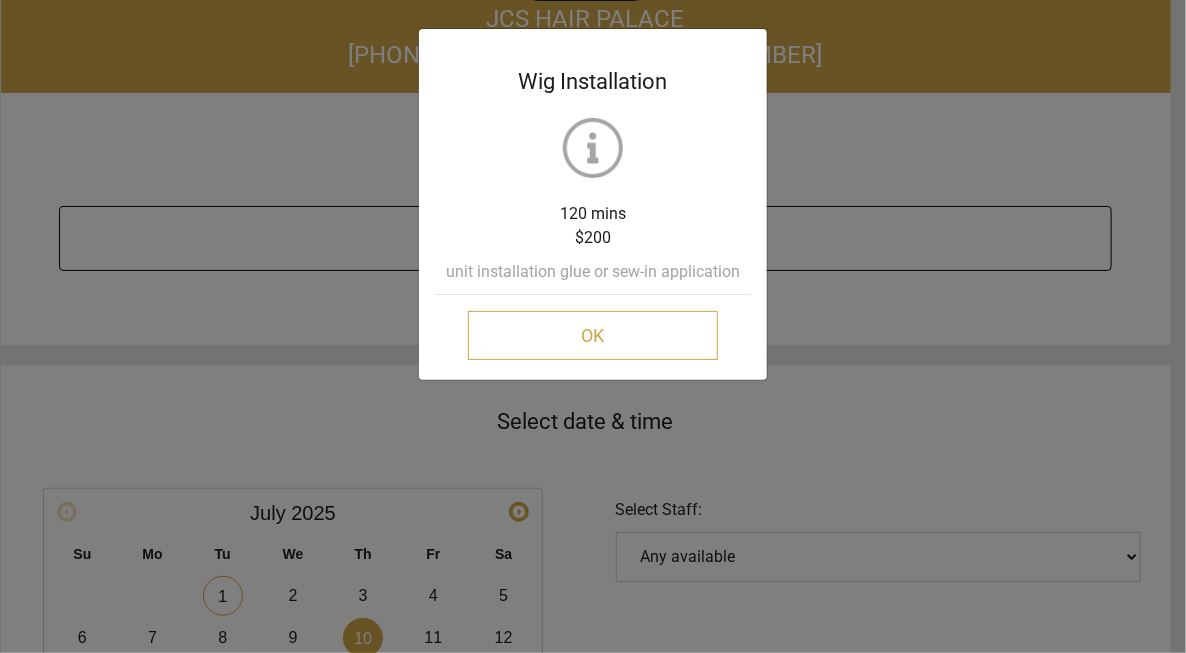 click on "OK" at bounding box center [593, 335] 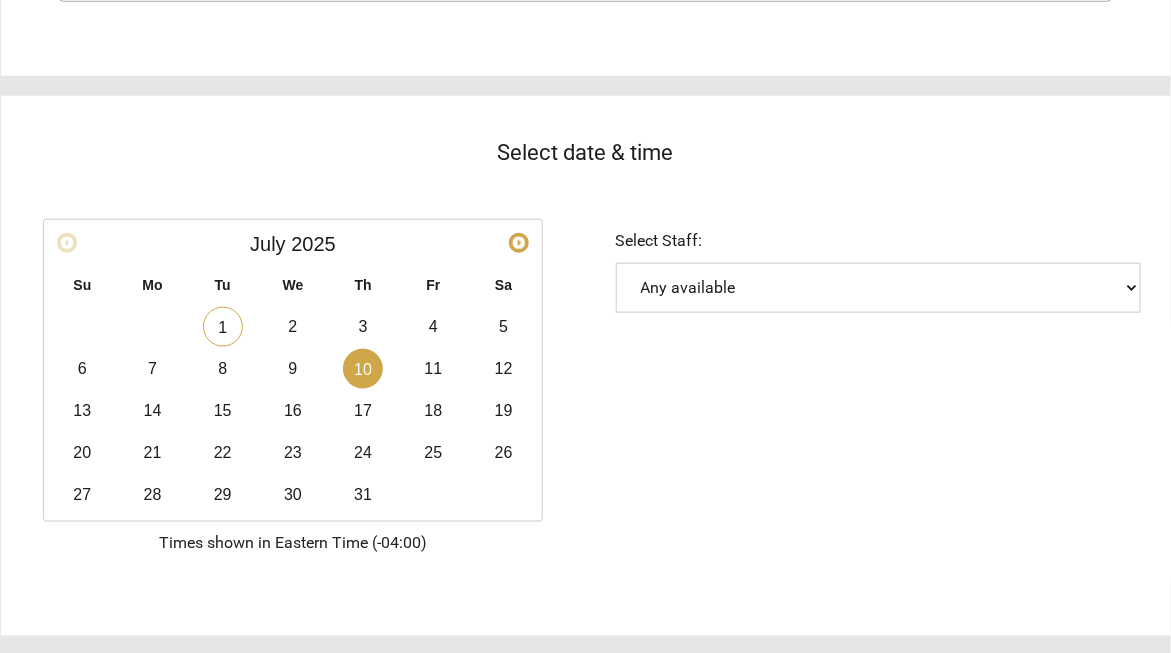 scroll, scrollTop: 440, scrollLeft: 0, axis: vertical 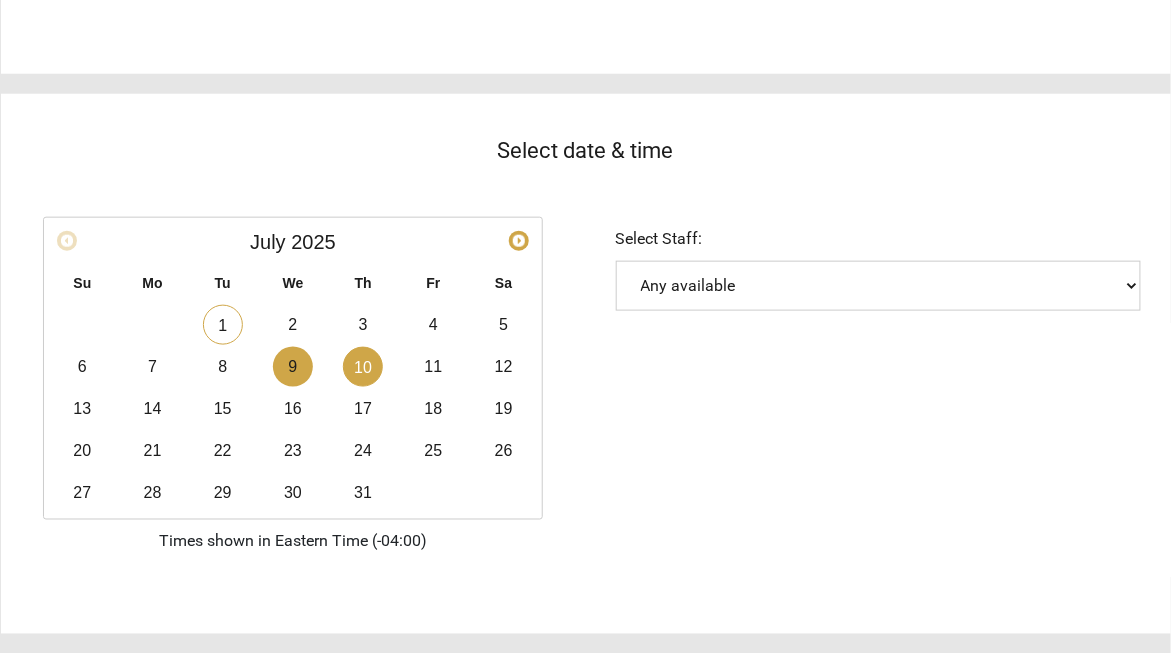 click on "9" at bounding box center (293, 367) 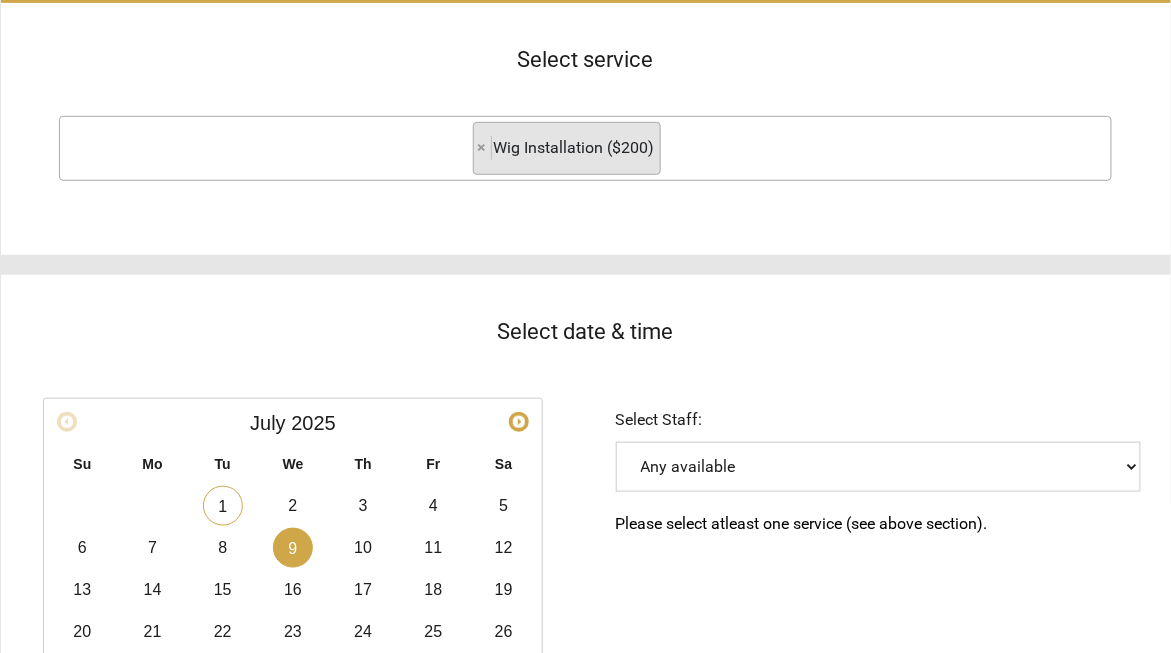 scroll, scrollTop: 256, scrollLeft: 0, axis: vertical 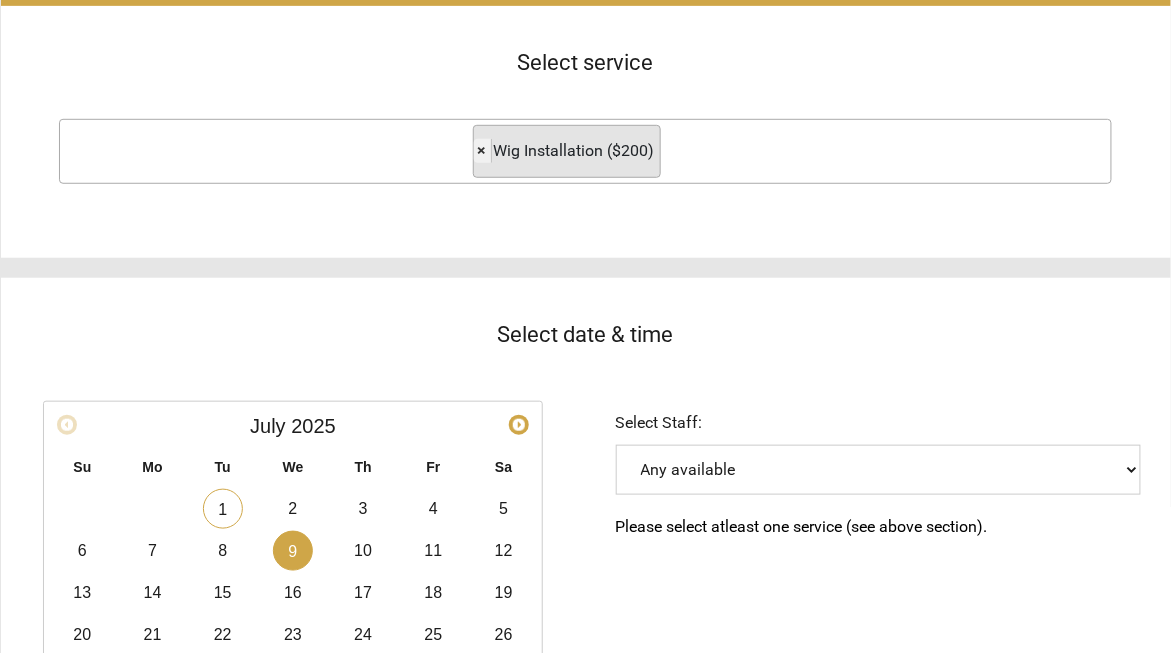 click on "×" at bounding box center [482, 150] 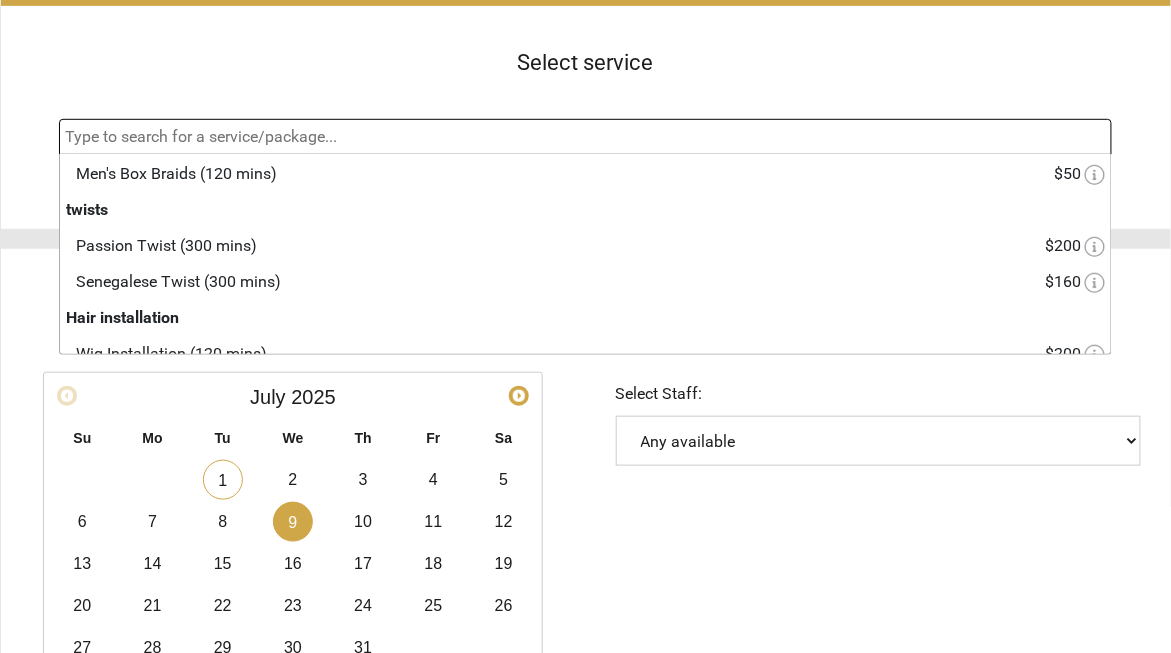 scroll, scrollTop: 556, scrollLeft: 0, axis: vertical 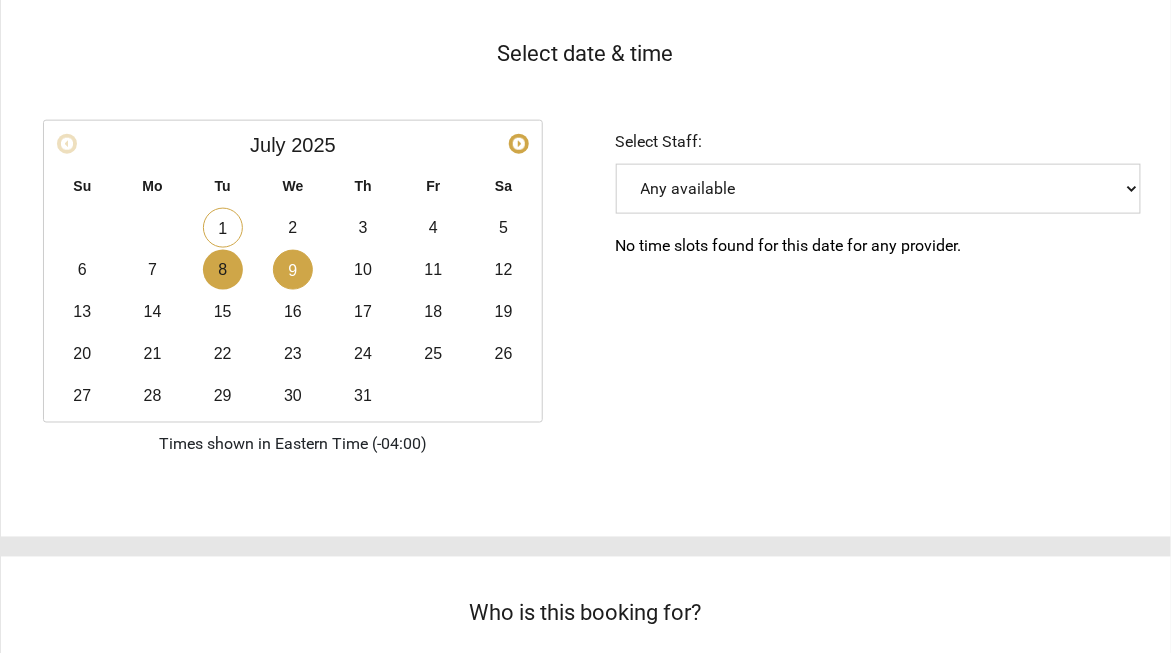 click on "8" at bounding box center [223, 270] 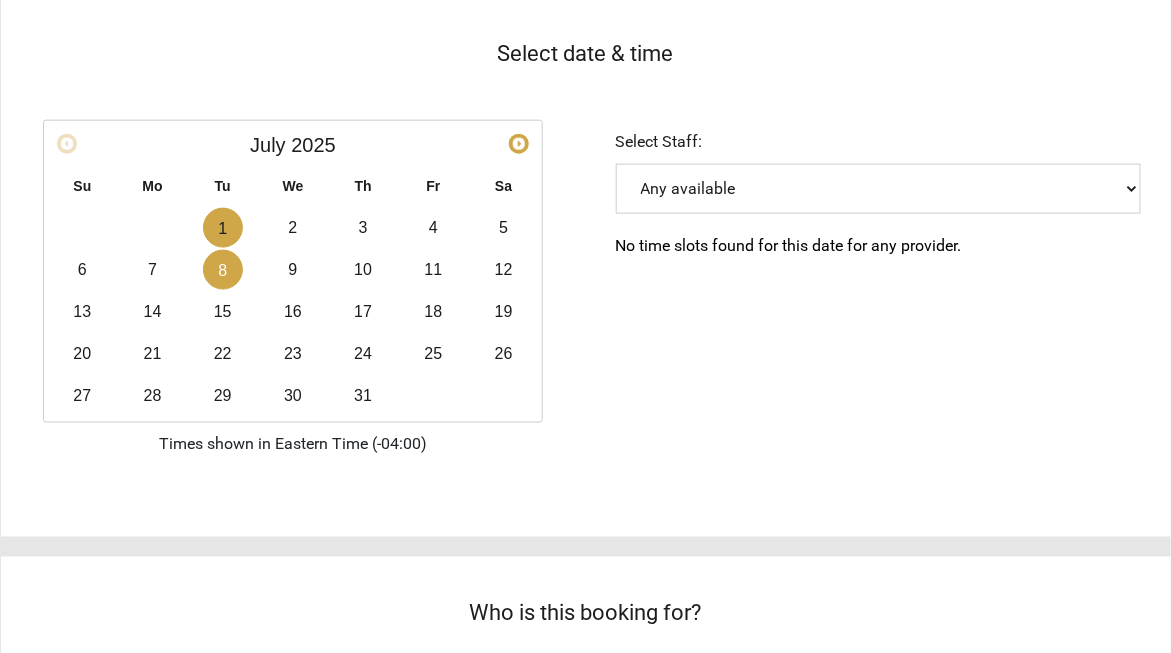 click on "1" at bounding box center [223, 228] 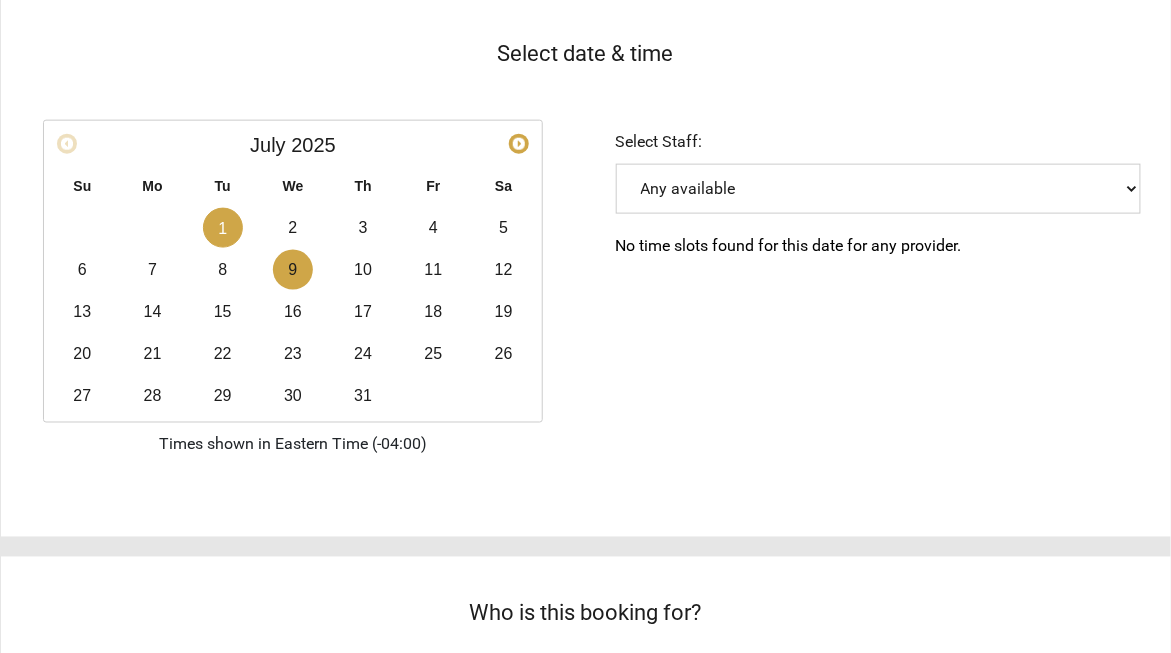 click on "9" at bounding box center [293, 270] 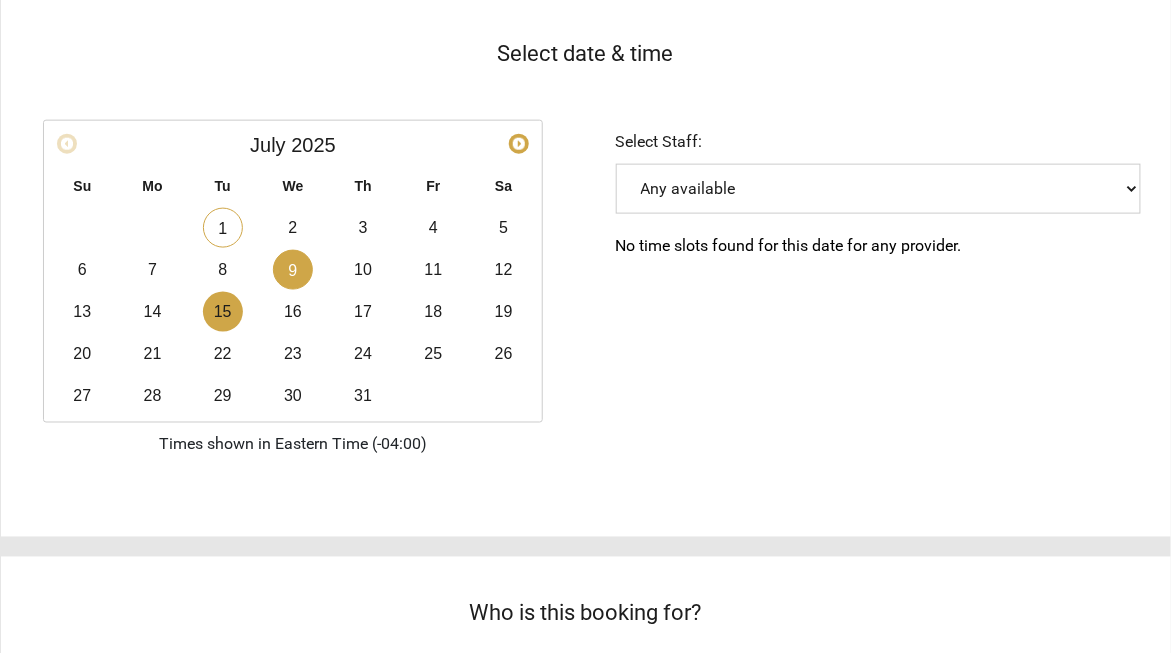 click on "15" at bounding box center [223, 312] 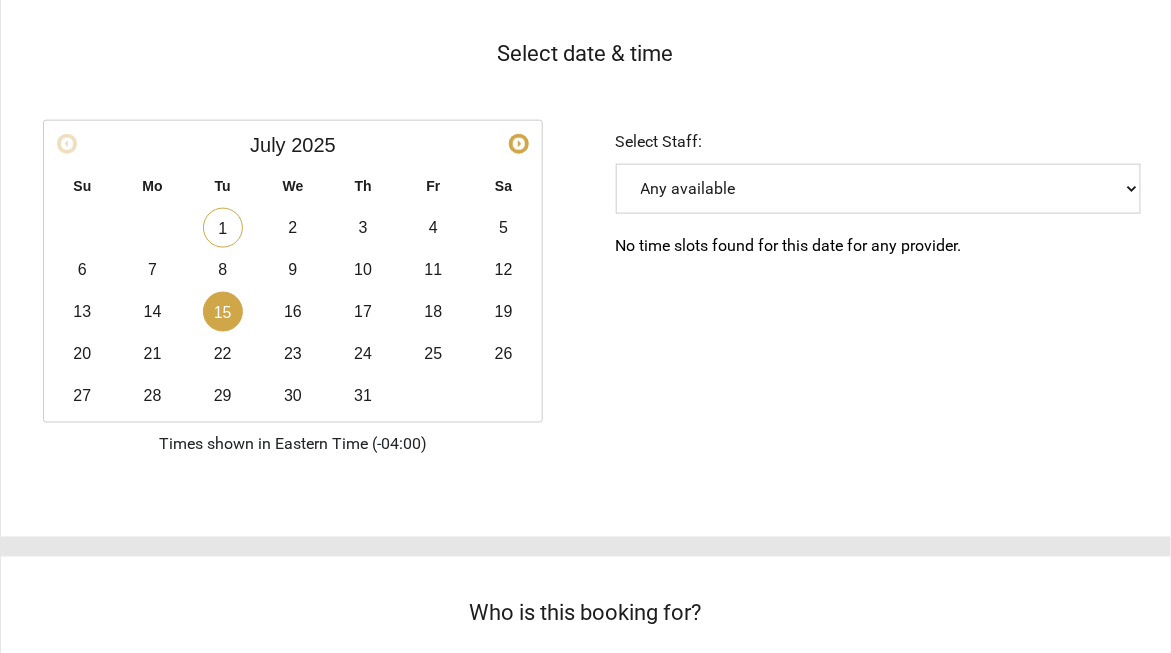 click on "14" at bounding box center (223, 228) 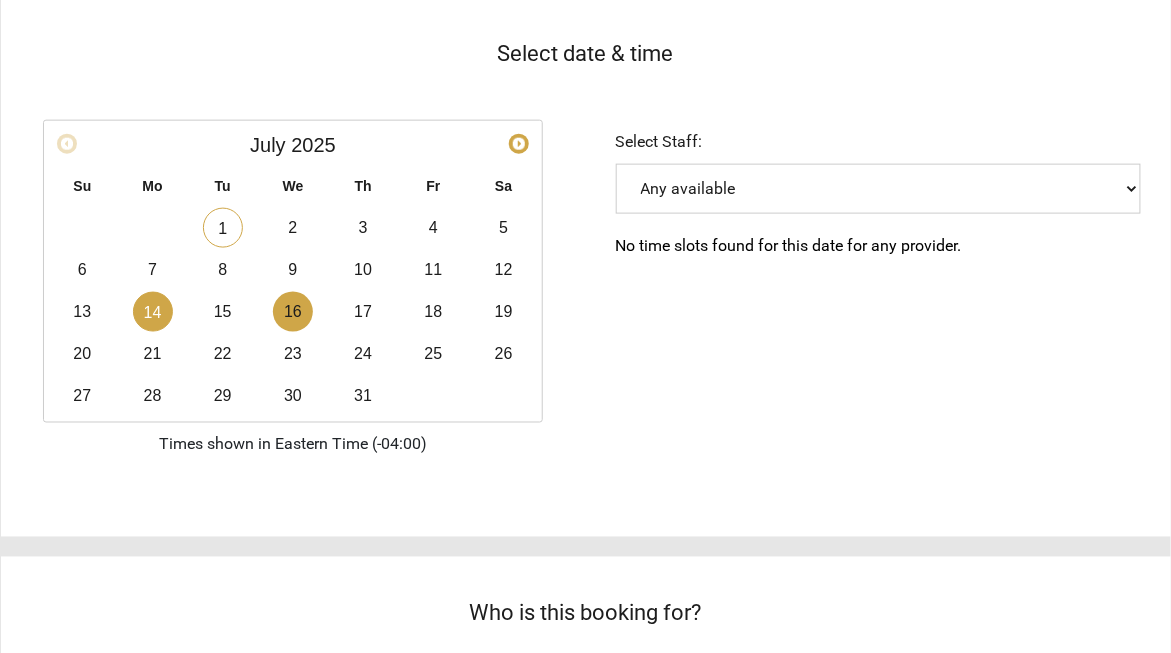 click on "16" at bounding box center (293, 312) 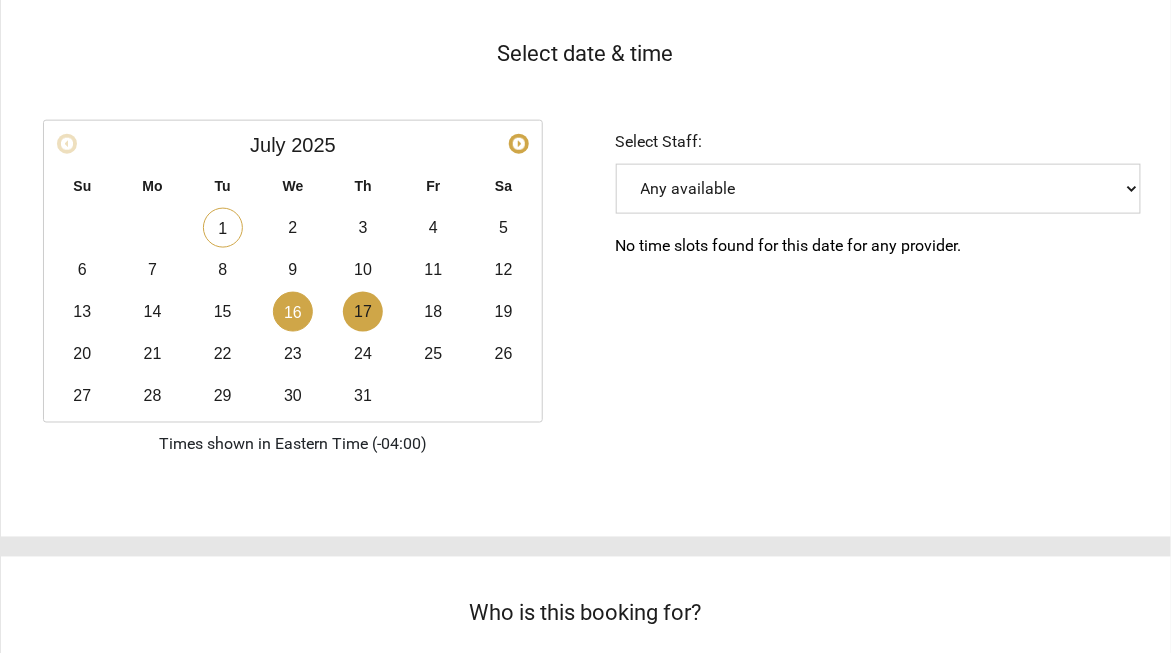click on "17" at bounding box center (363, 312) 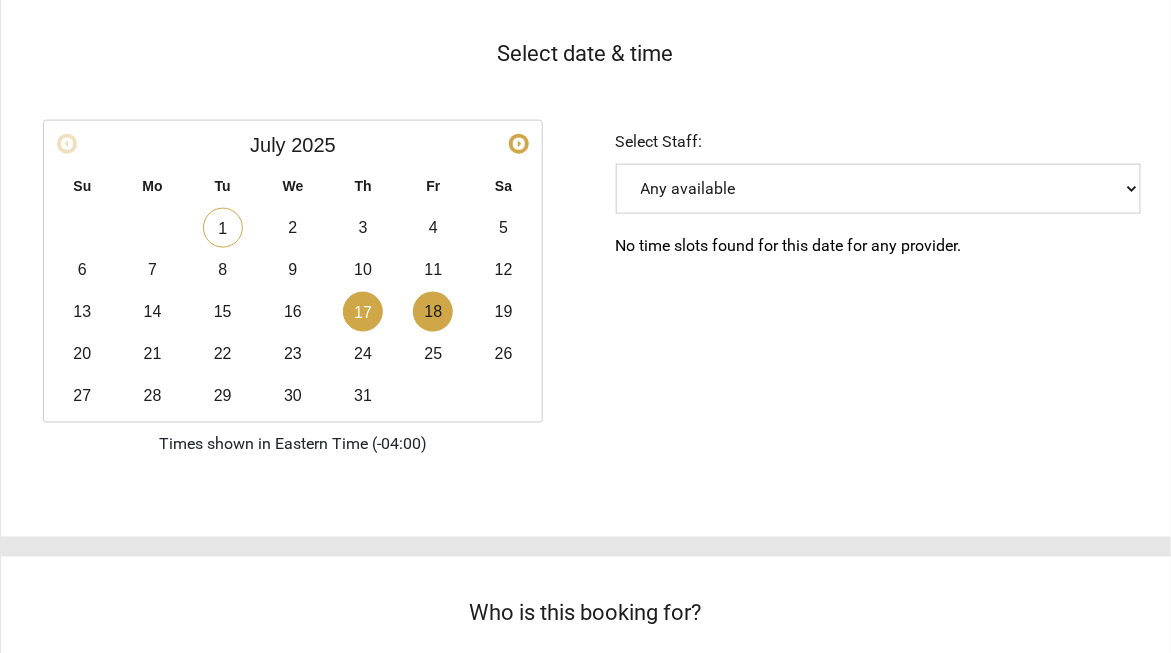 click on "18" at bounding box center (433, 312) 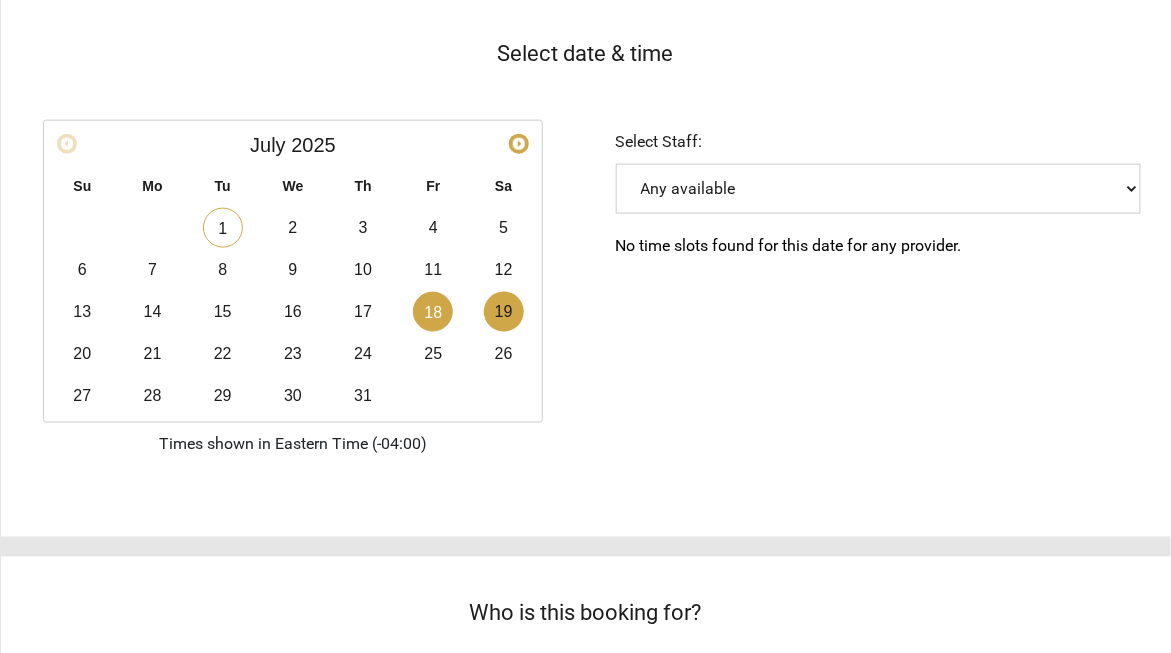 click on "19" at bounding box center [504, 312] 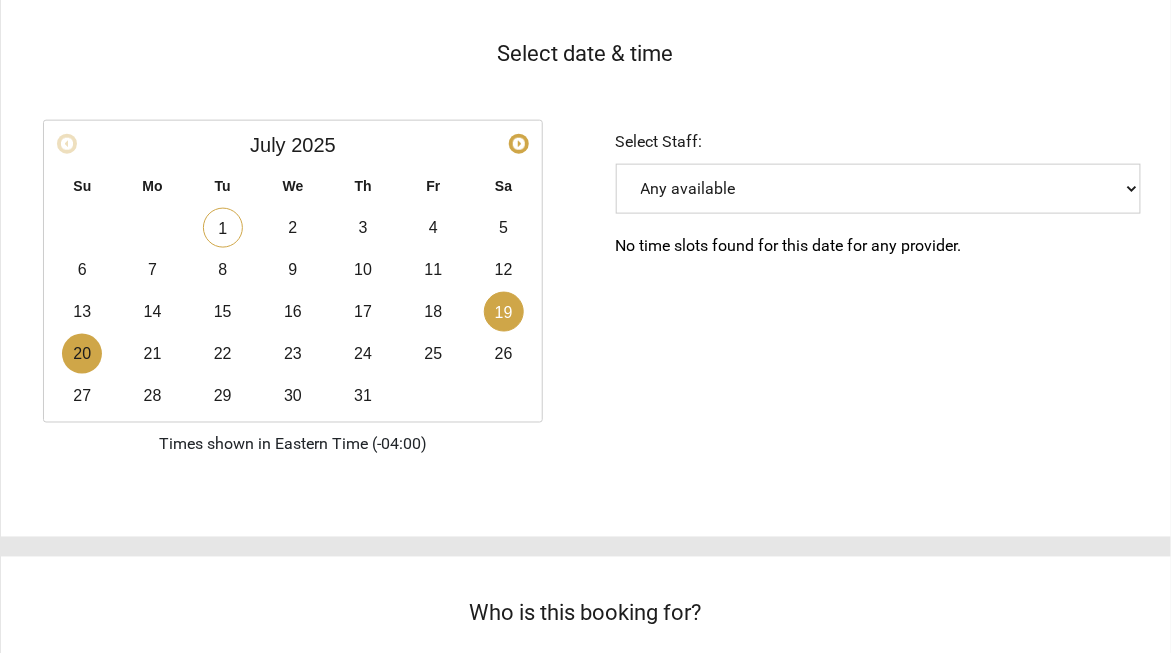 click on "20" at bounding box center (82, 354) 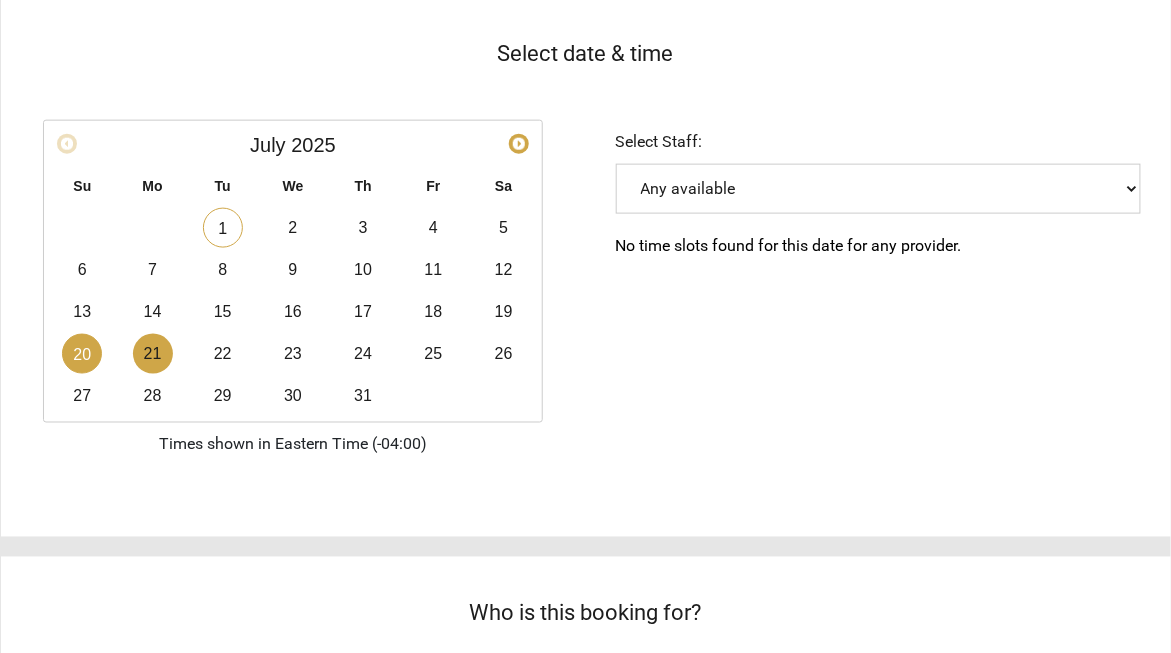 click on "21" at bounding box center (153, 354) 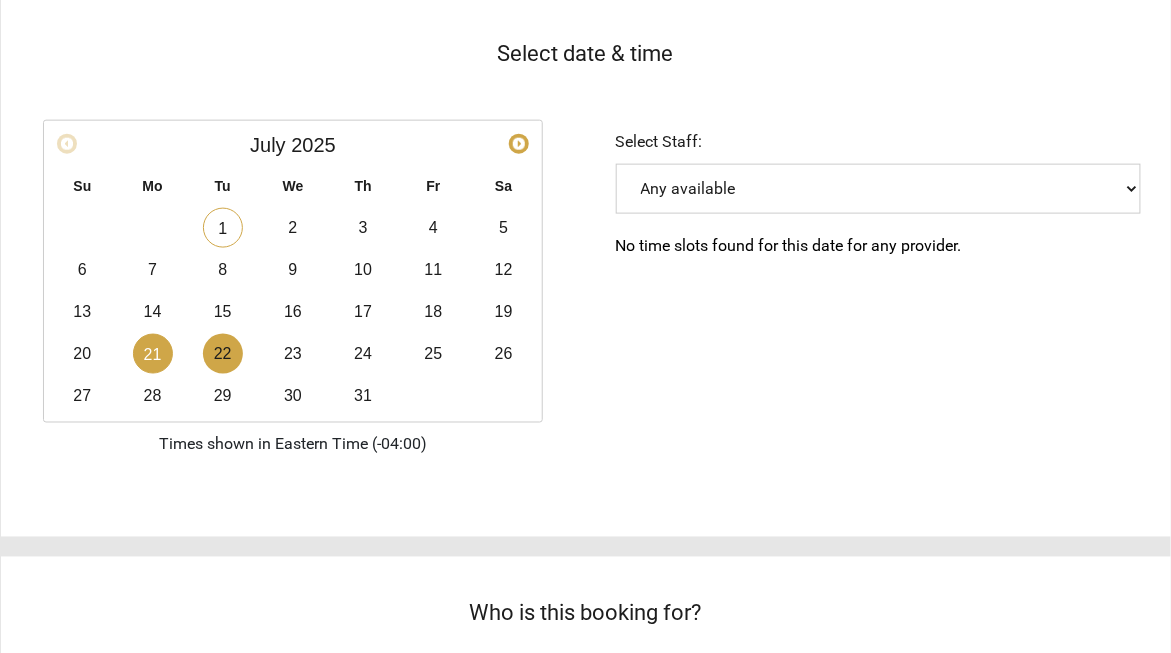 click on "22" at bounding box center [223, 354] 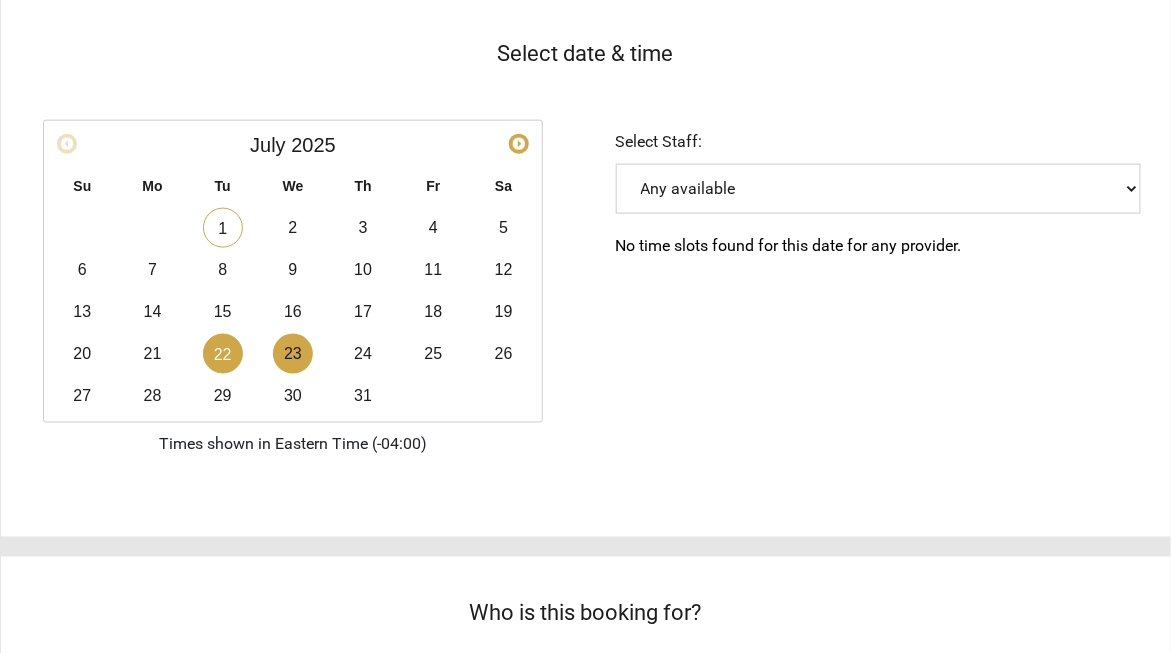 click on "23" at bounding box center [293, 354] 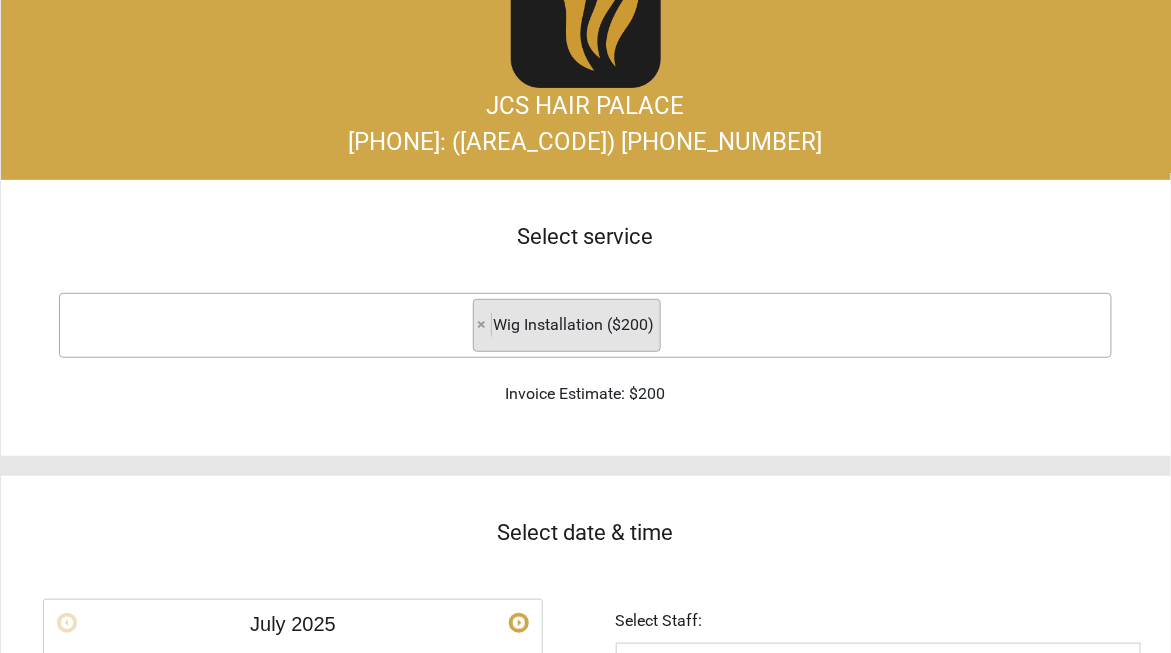 scroll, scrollTop: 0, scrollLeft: 0, axis: both 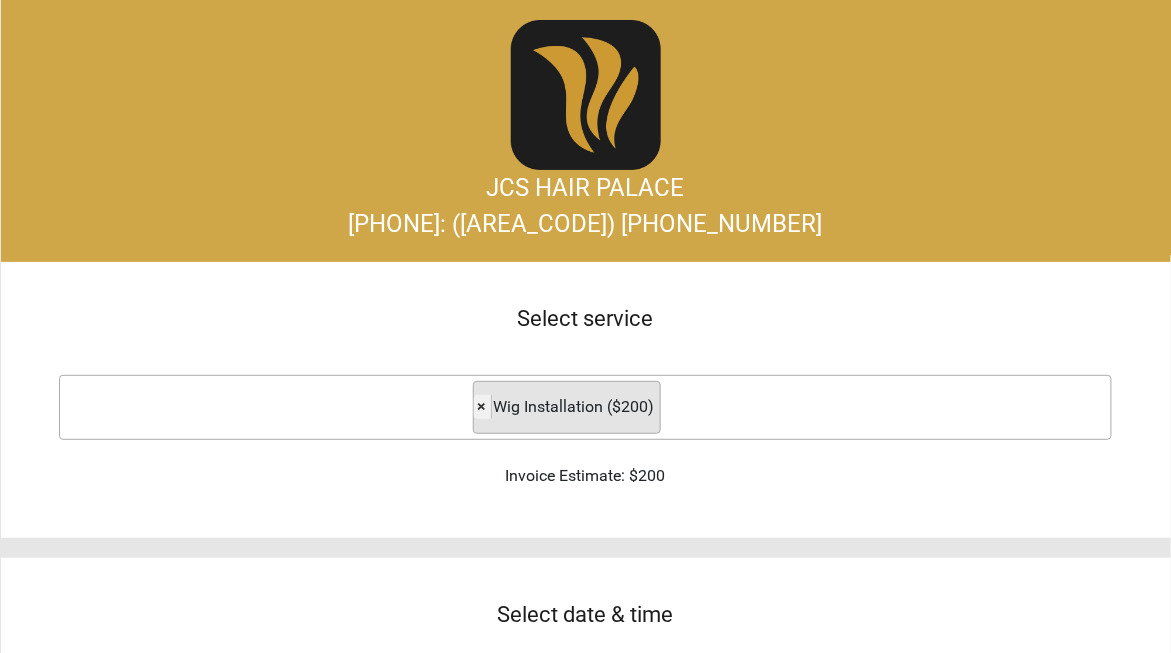 click on "×" at bounding box center [482, 406] 